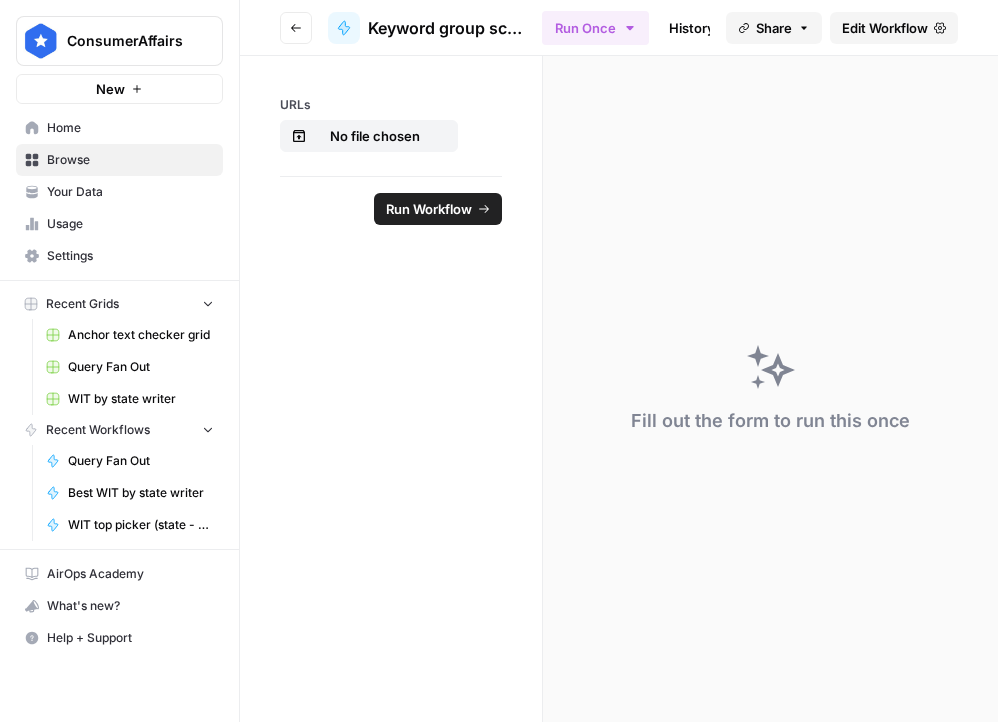 scroll, scrollTop: 0, scrollLeft: 0, axis: both 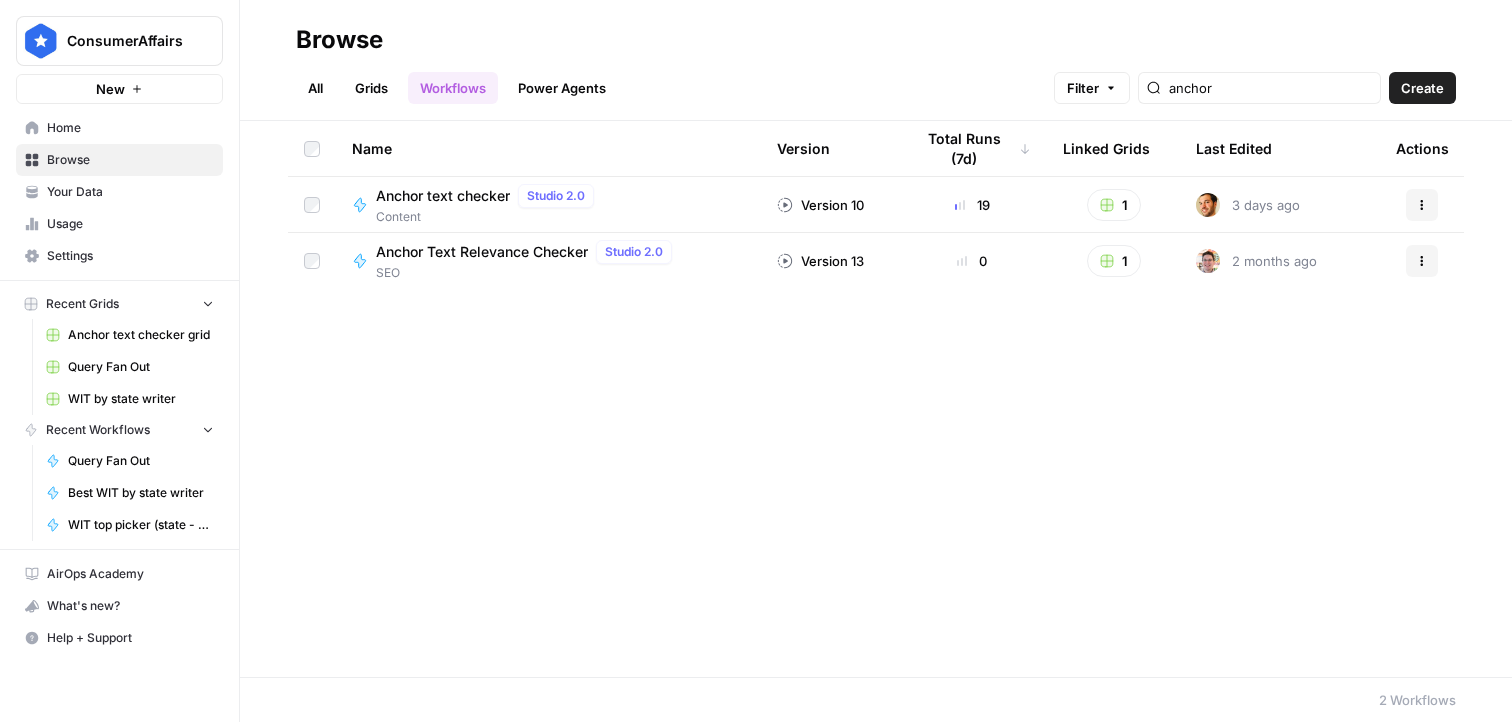 click on "Your Data" at bounding box center [130, 192] 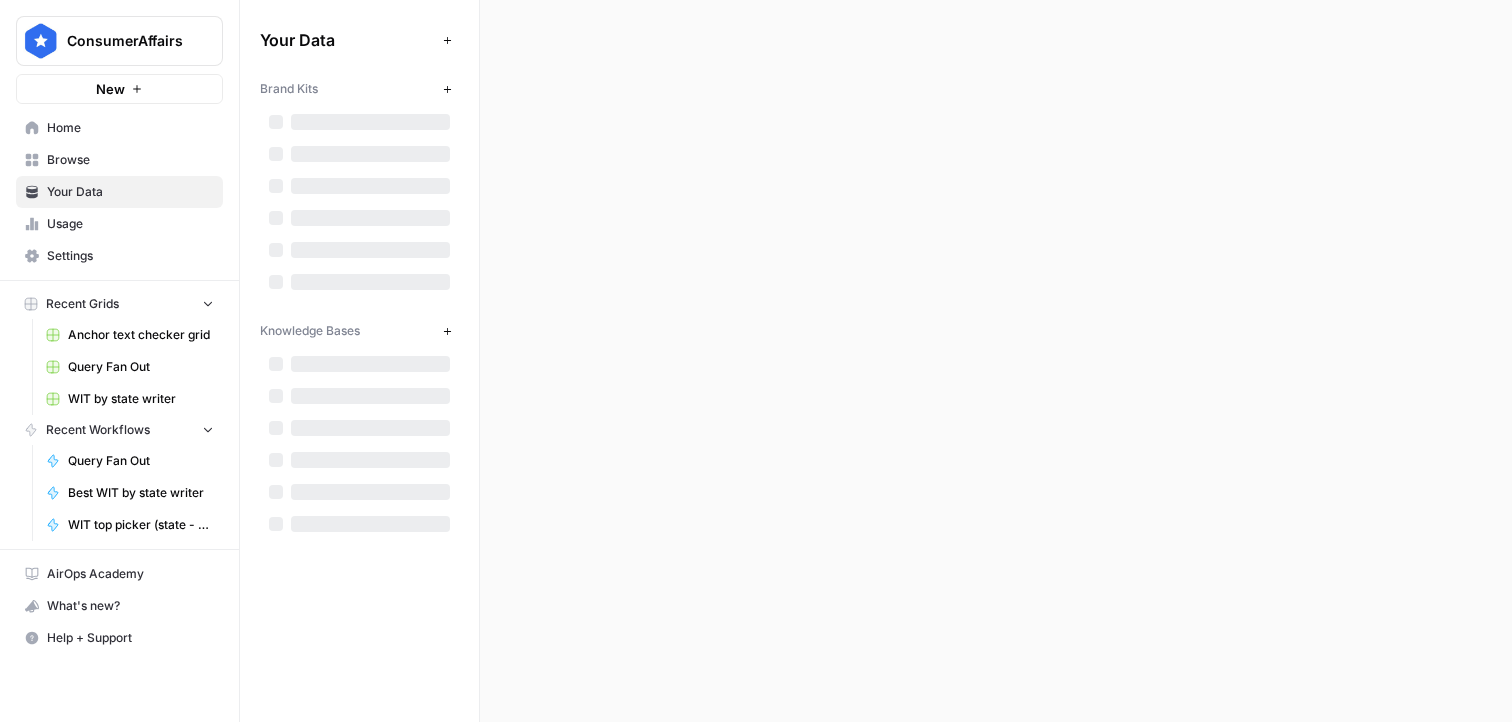 click on "Usage" at bounding box center [130, 224] 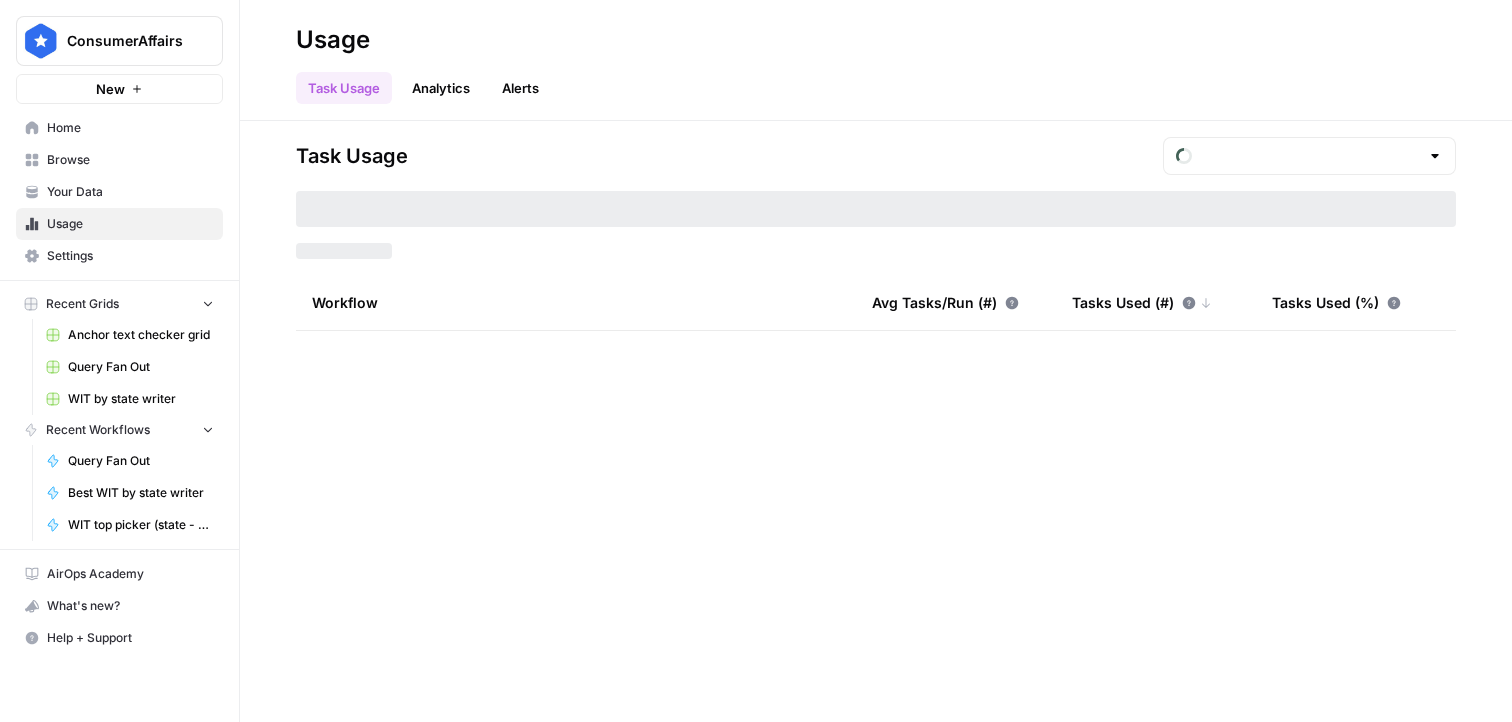 click on "Home" at bounding box center [130, 128] 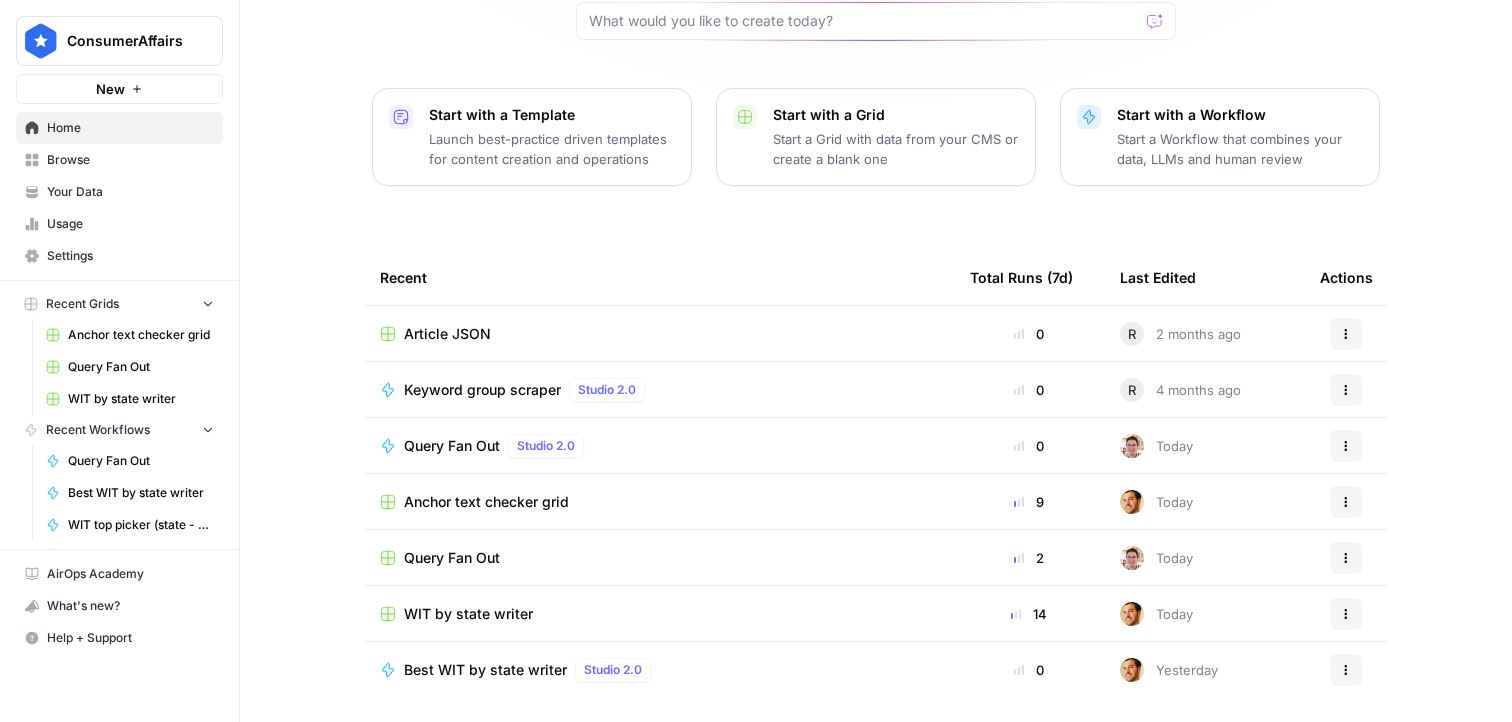 scroll, scrollTop: 198, scrollLeft: 0, axis: vertical 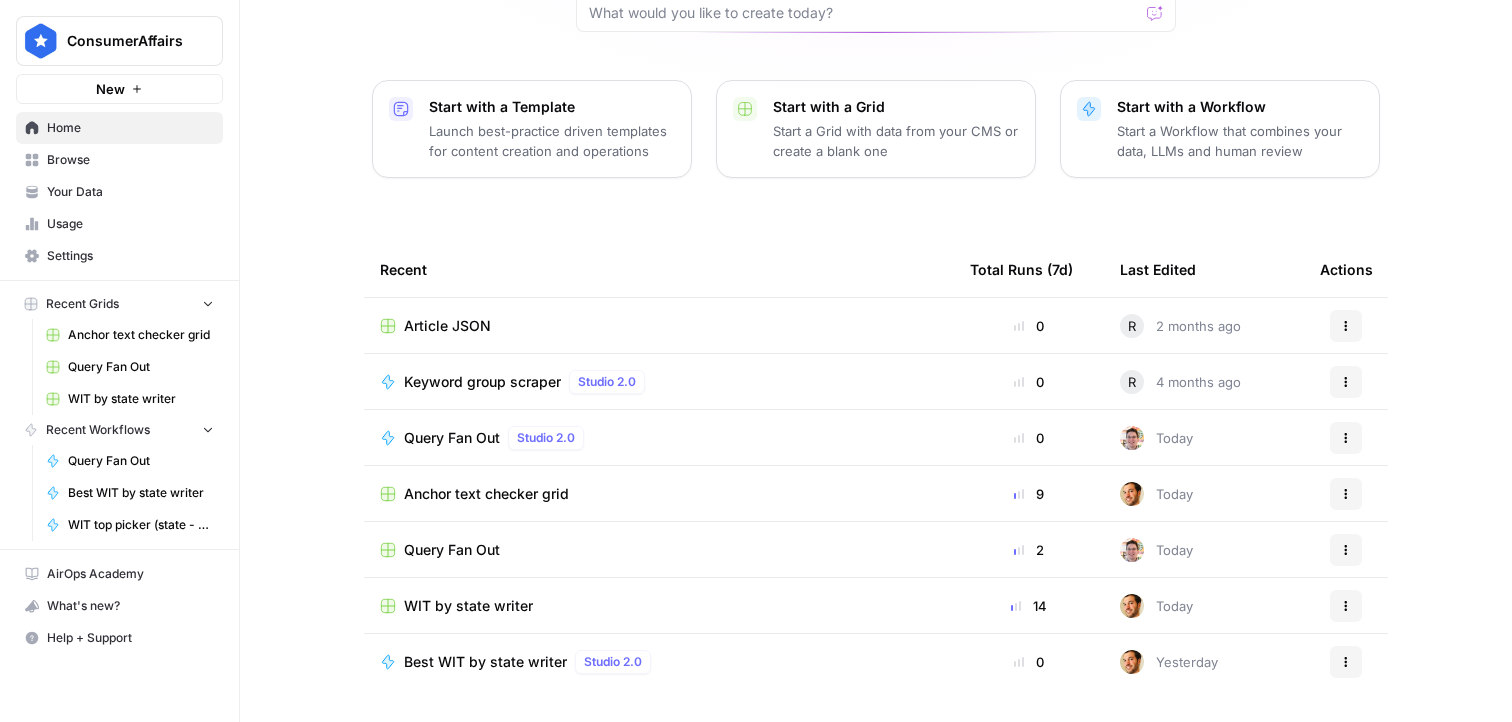 click on "Article JSON" at bounding box center [659, 326] 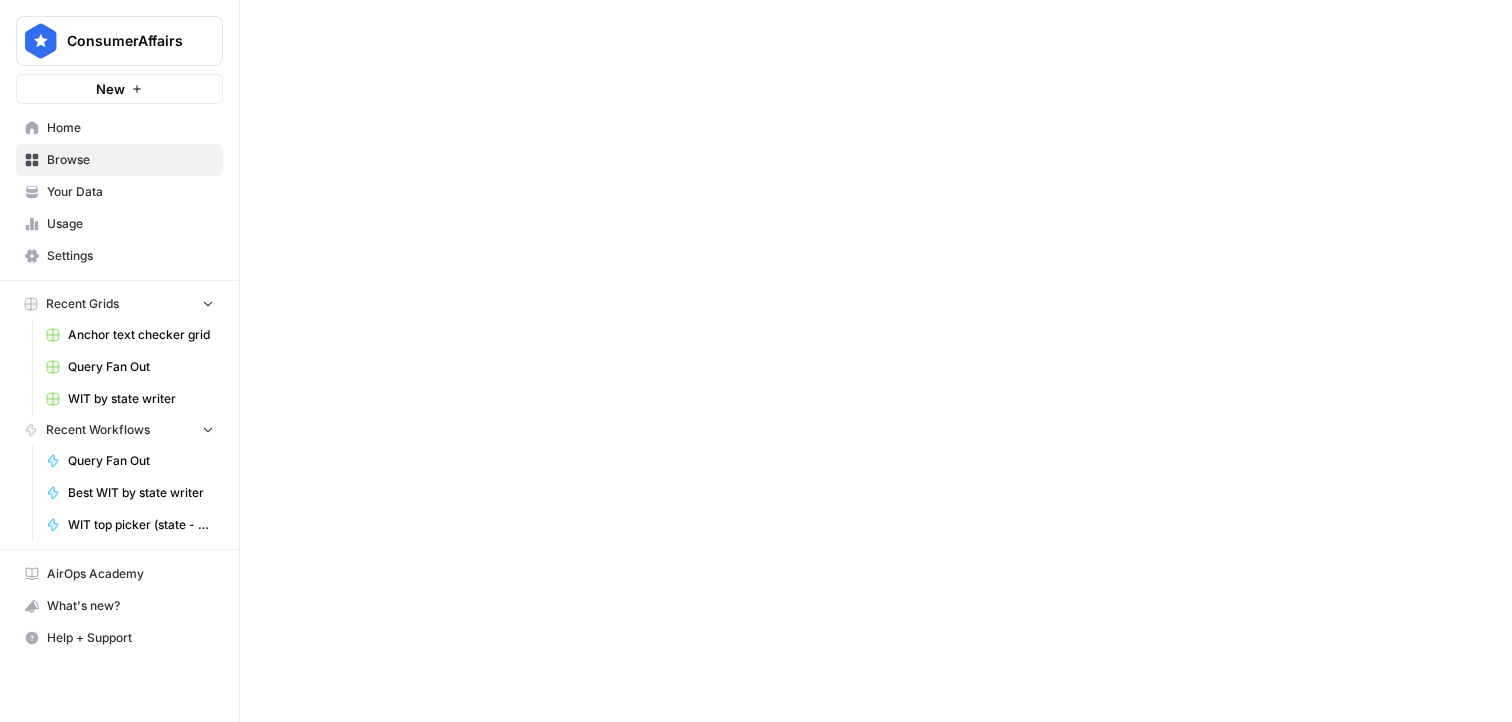 scroll, scrollTop: 0, scrollLeft: 0, axis: both 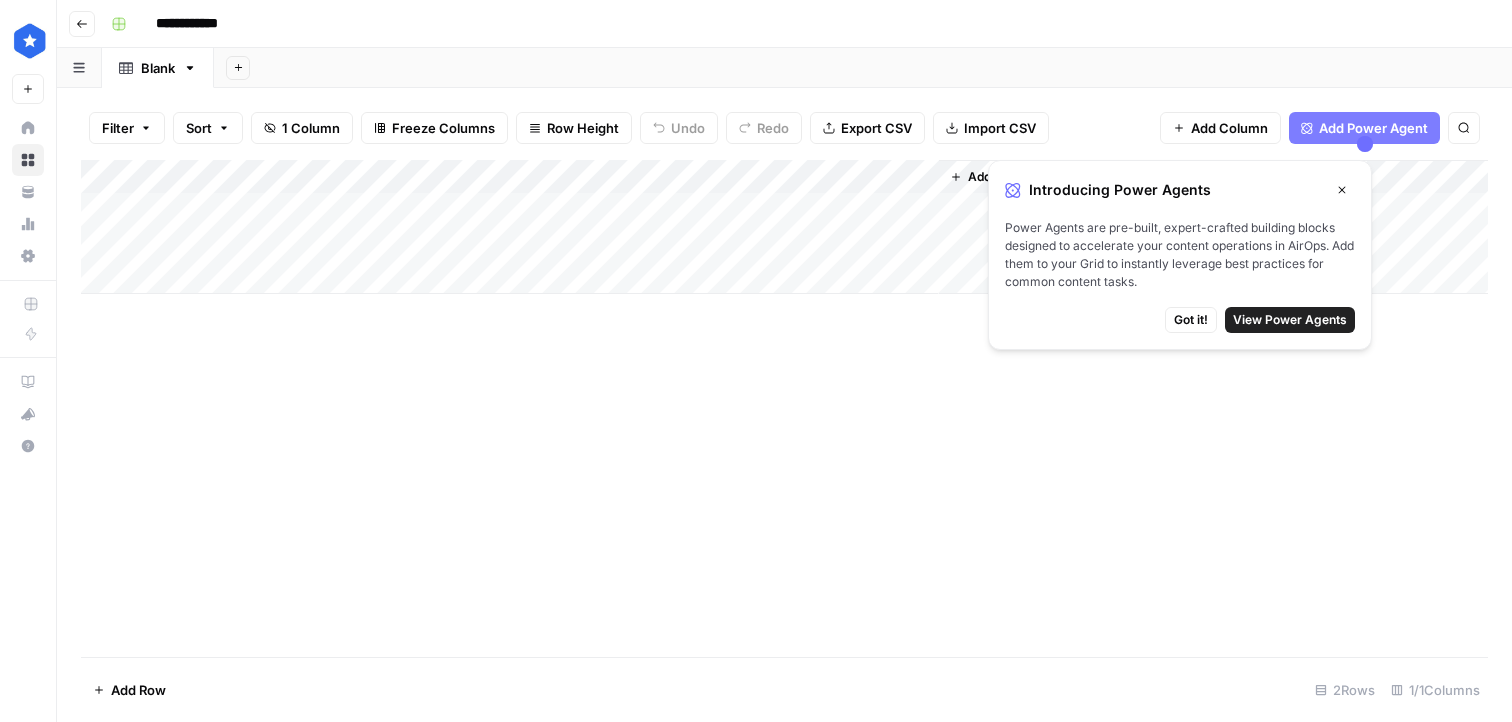 click on "Add Column" at bounding box center (784, 227) 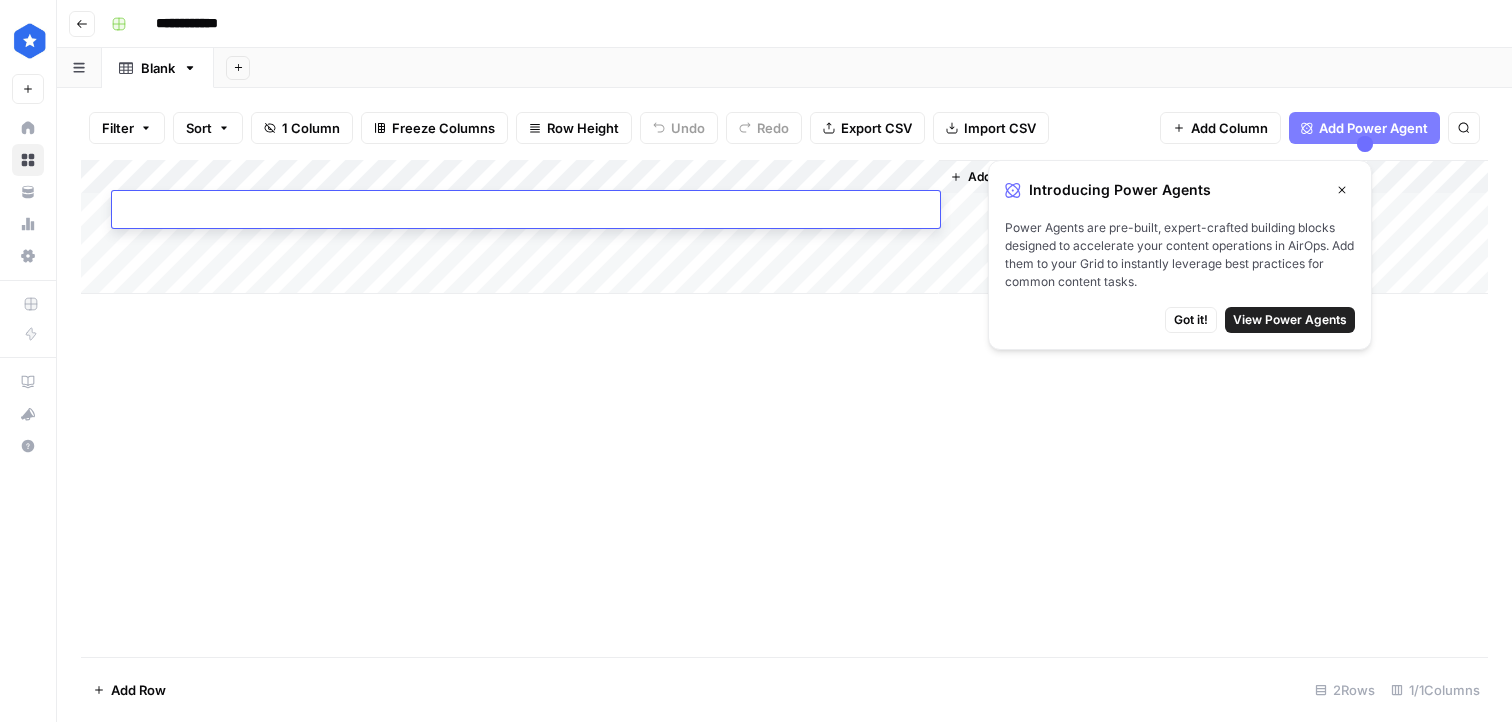 click on "Add Column" at bounding box center [784, 408] 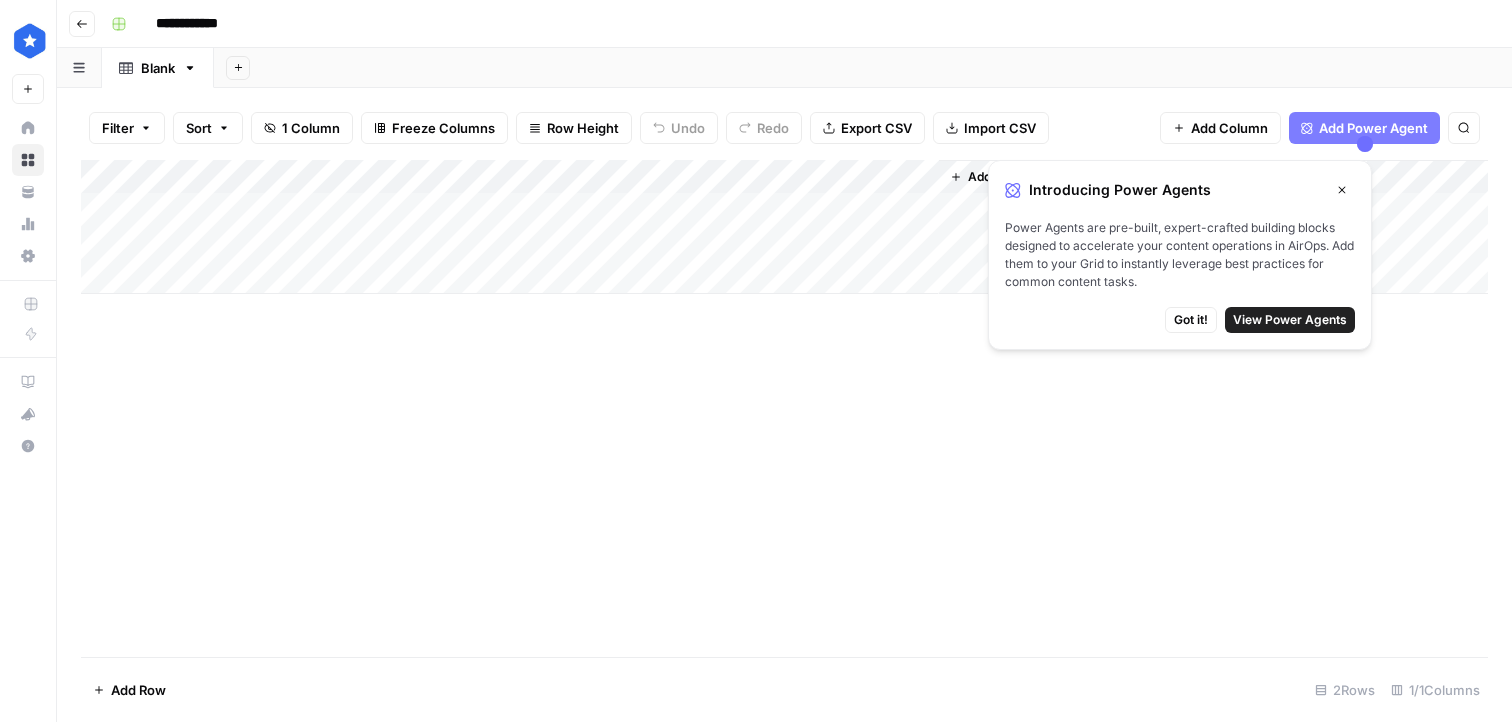 click 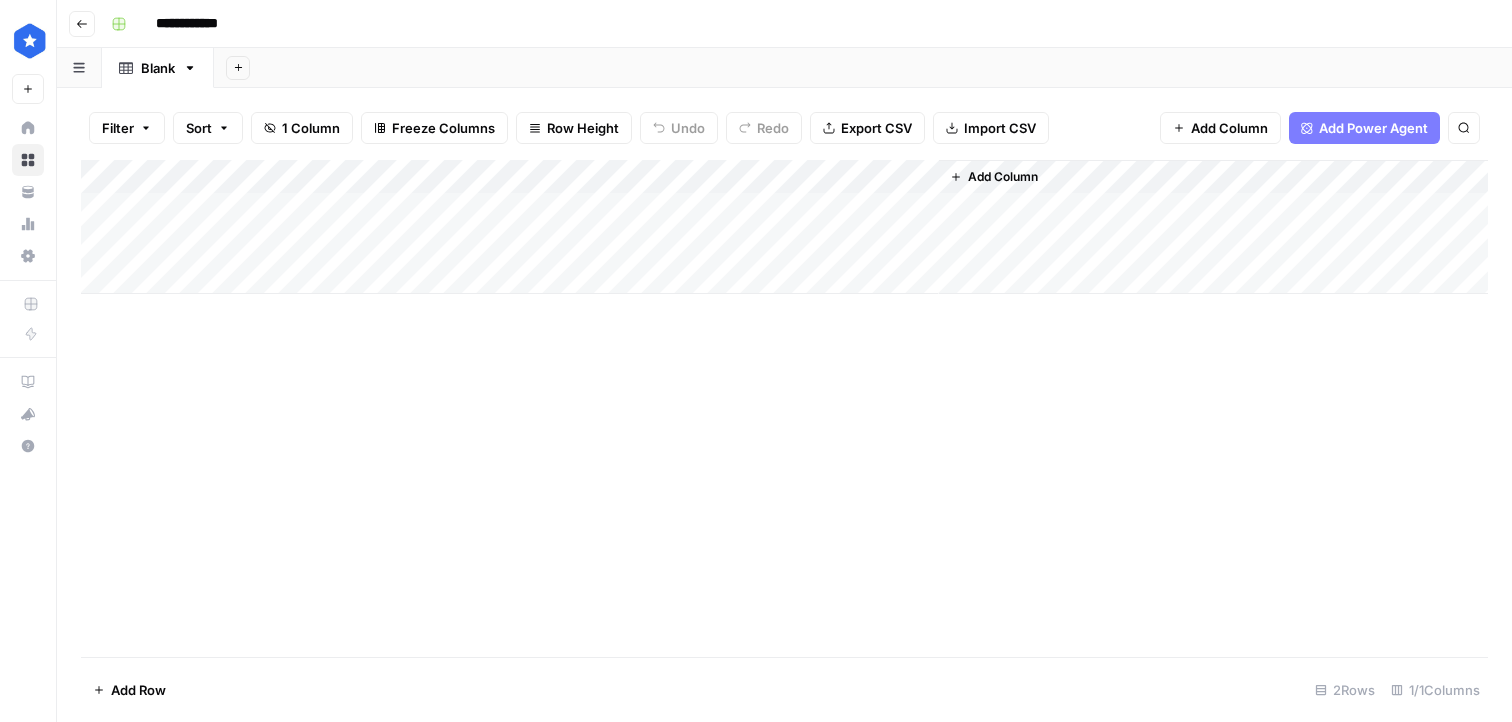 click on "Add Column" at bounding box center (1213, 227) 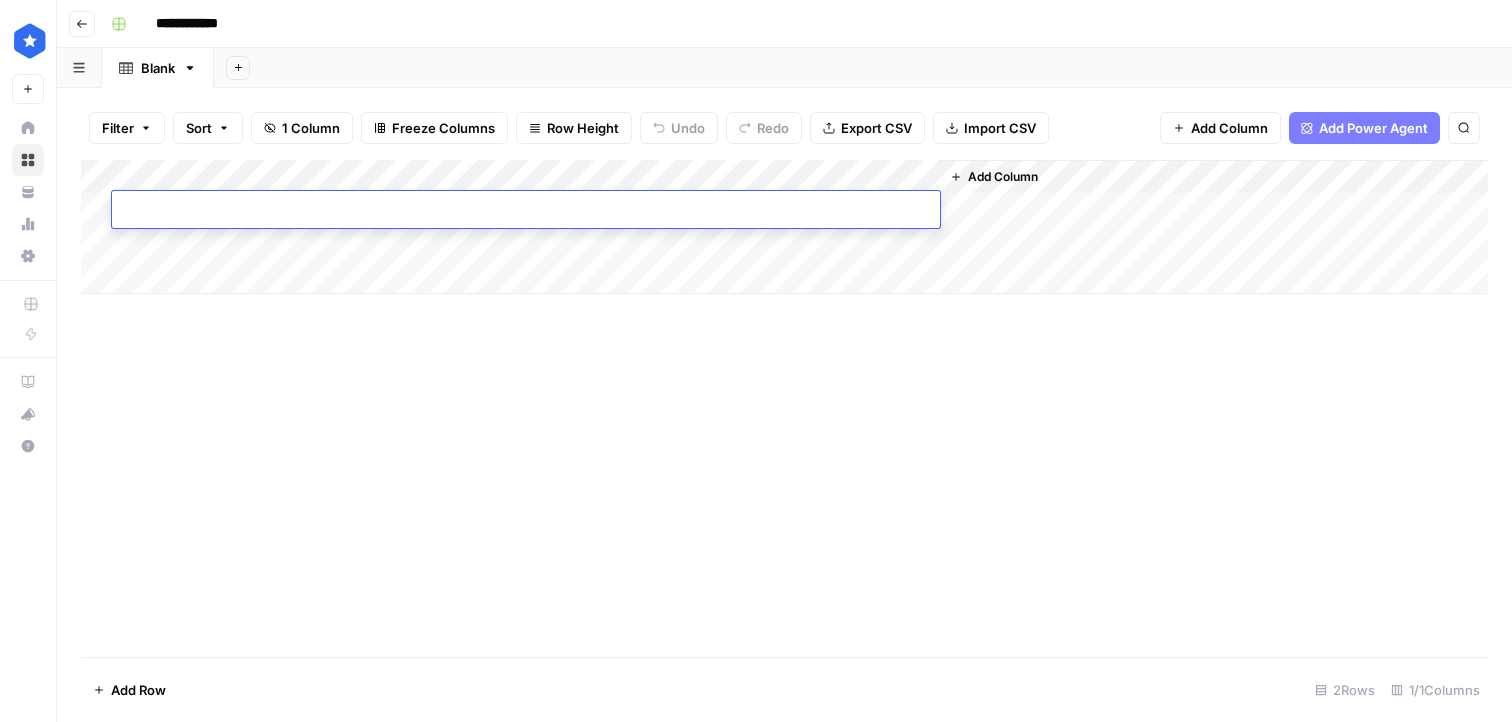 click at bounding box center [526, 211] 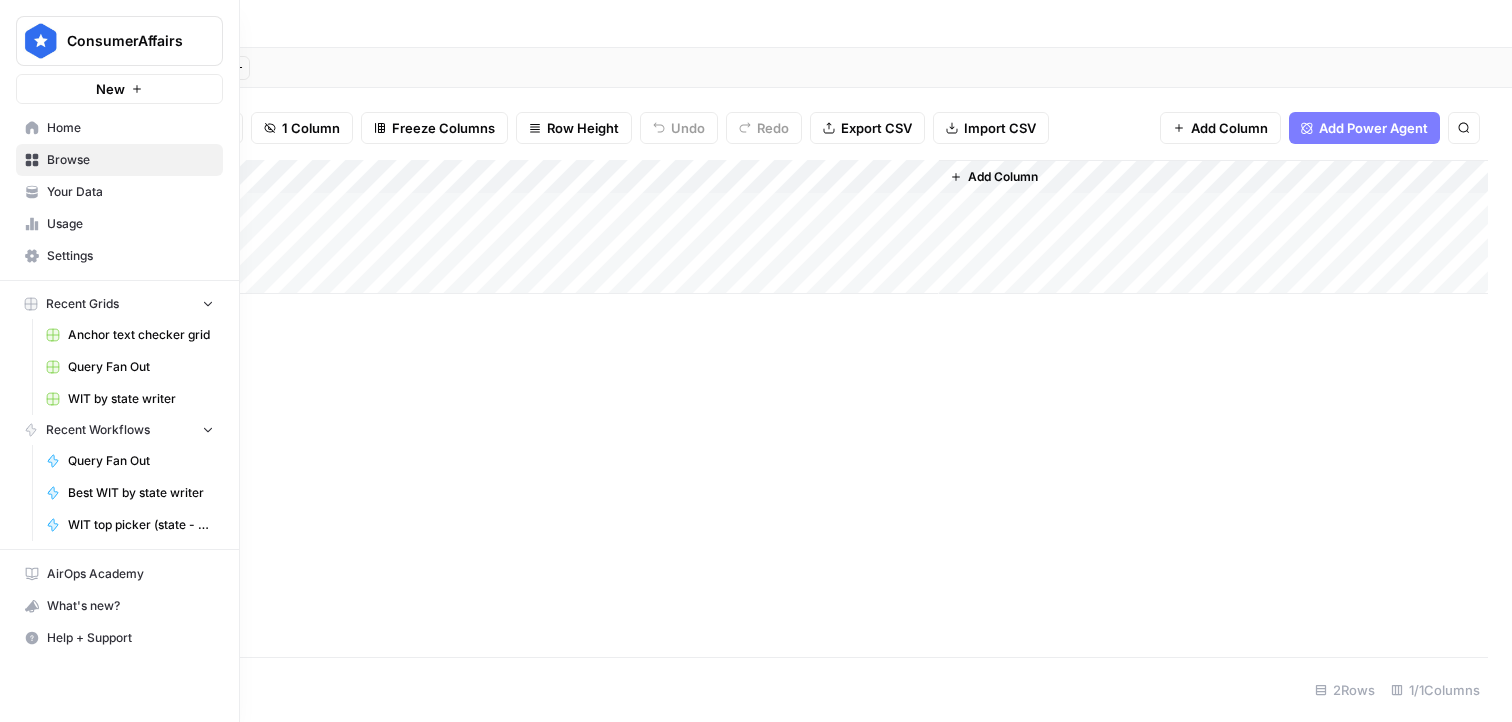 click on "Home" at bounding box center (119, 128) 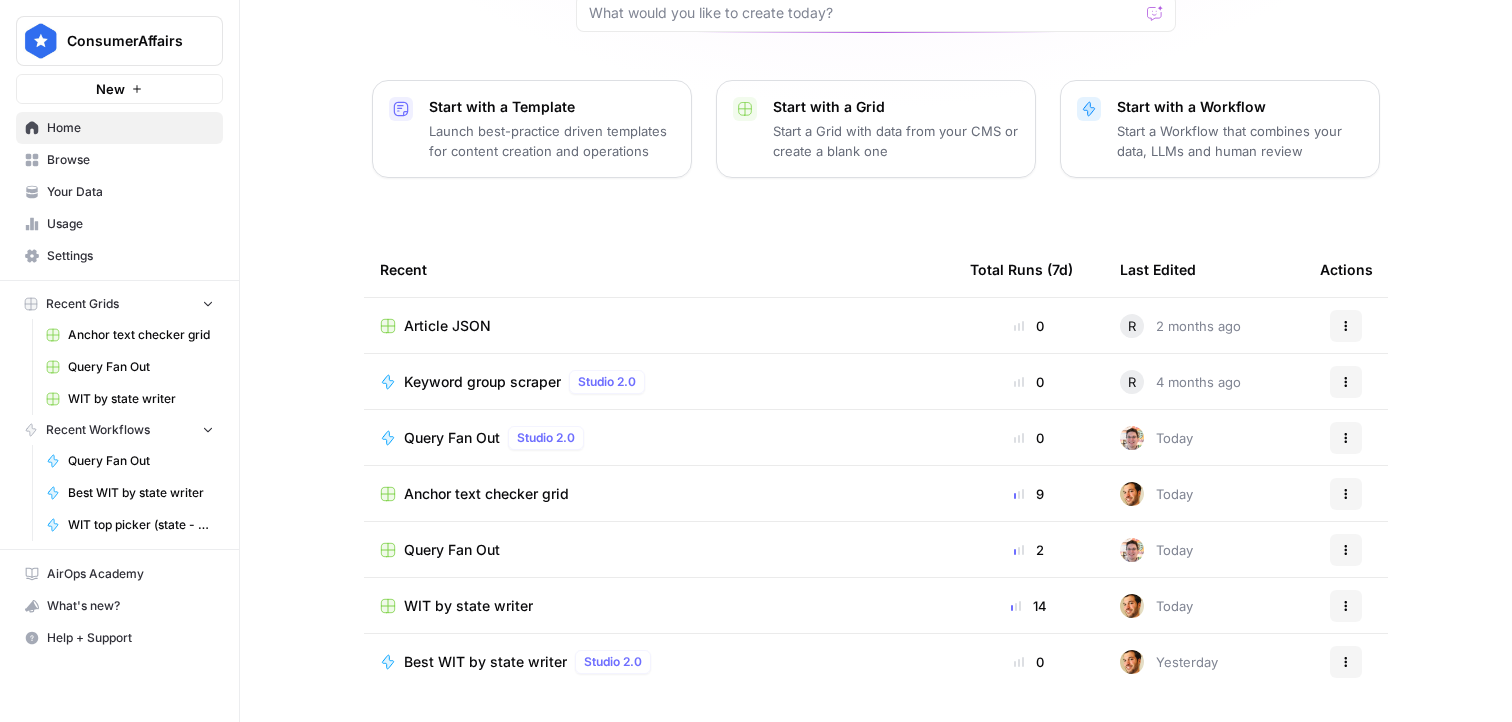scroll, scrollTop: 0, scrollLeft: 0, axis: both 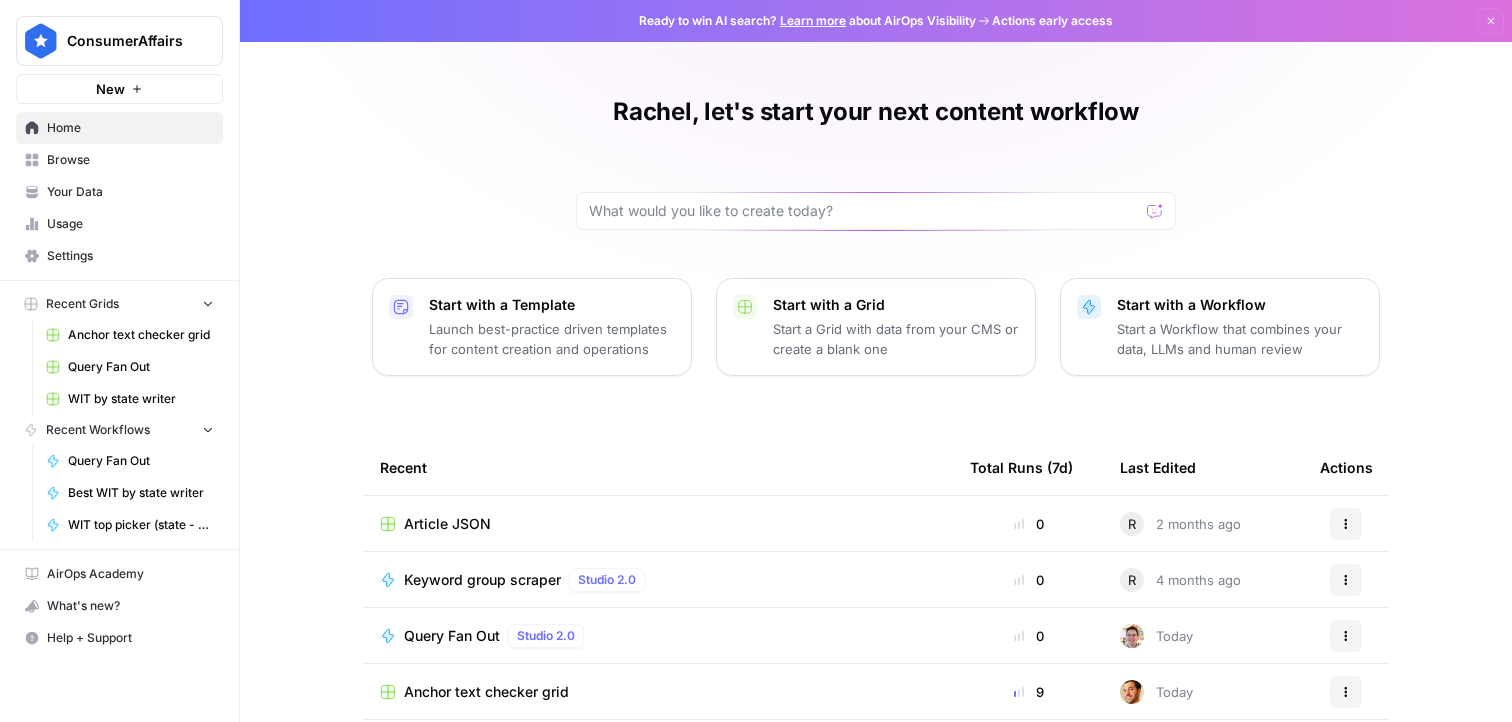 click on "Recent Workflows" at bounding box center (98, 430) 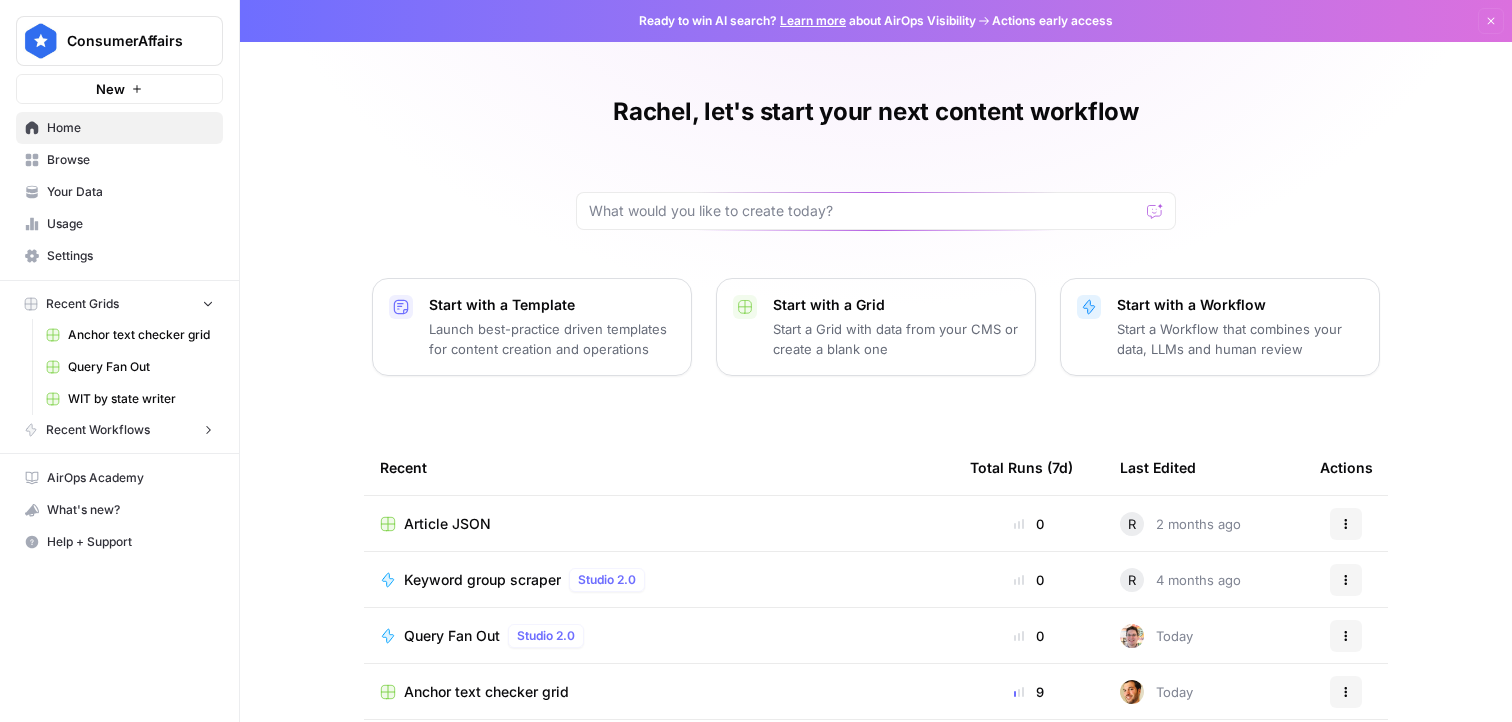 click on "Recent Workflows" at bounding box center (98, 430) 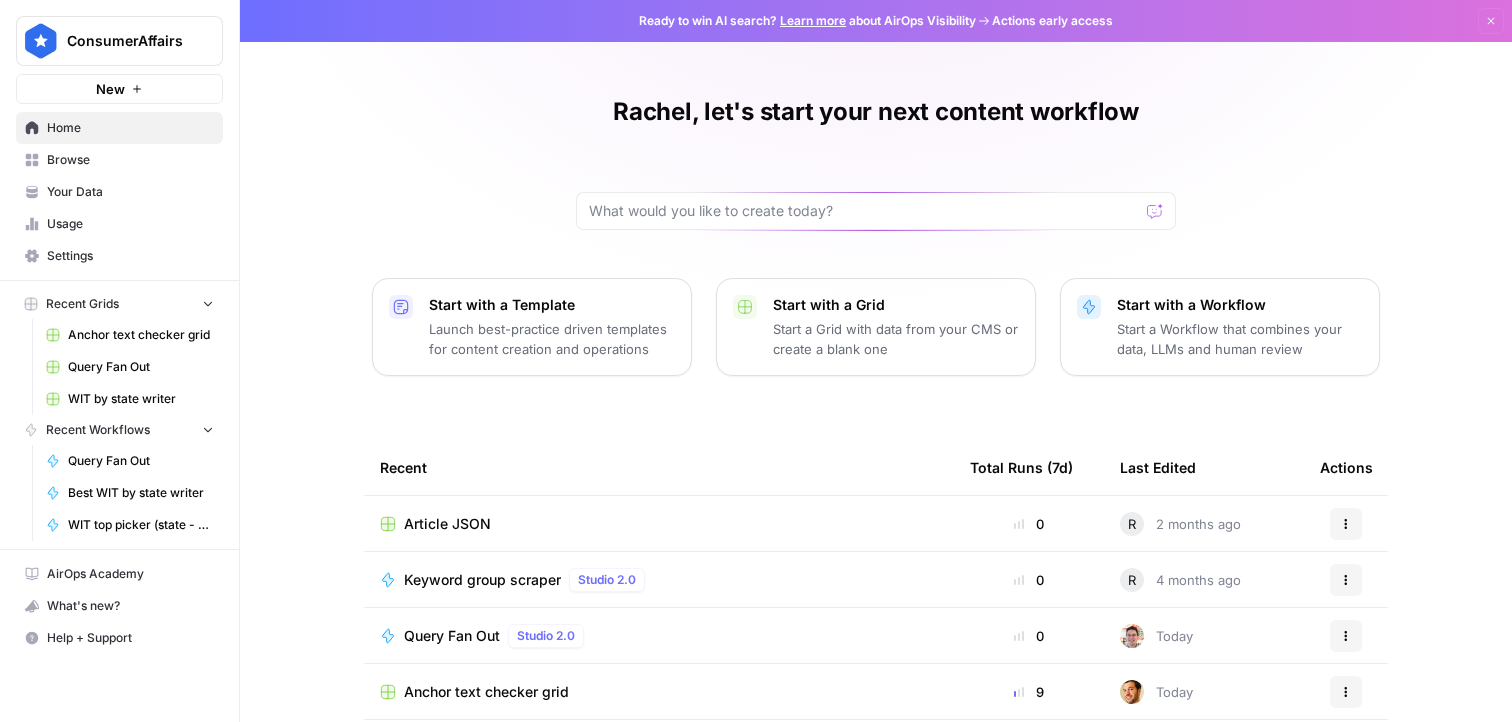 scroll, scrollTop: 198, scrollLeft: 0, axis: vertical 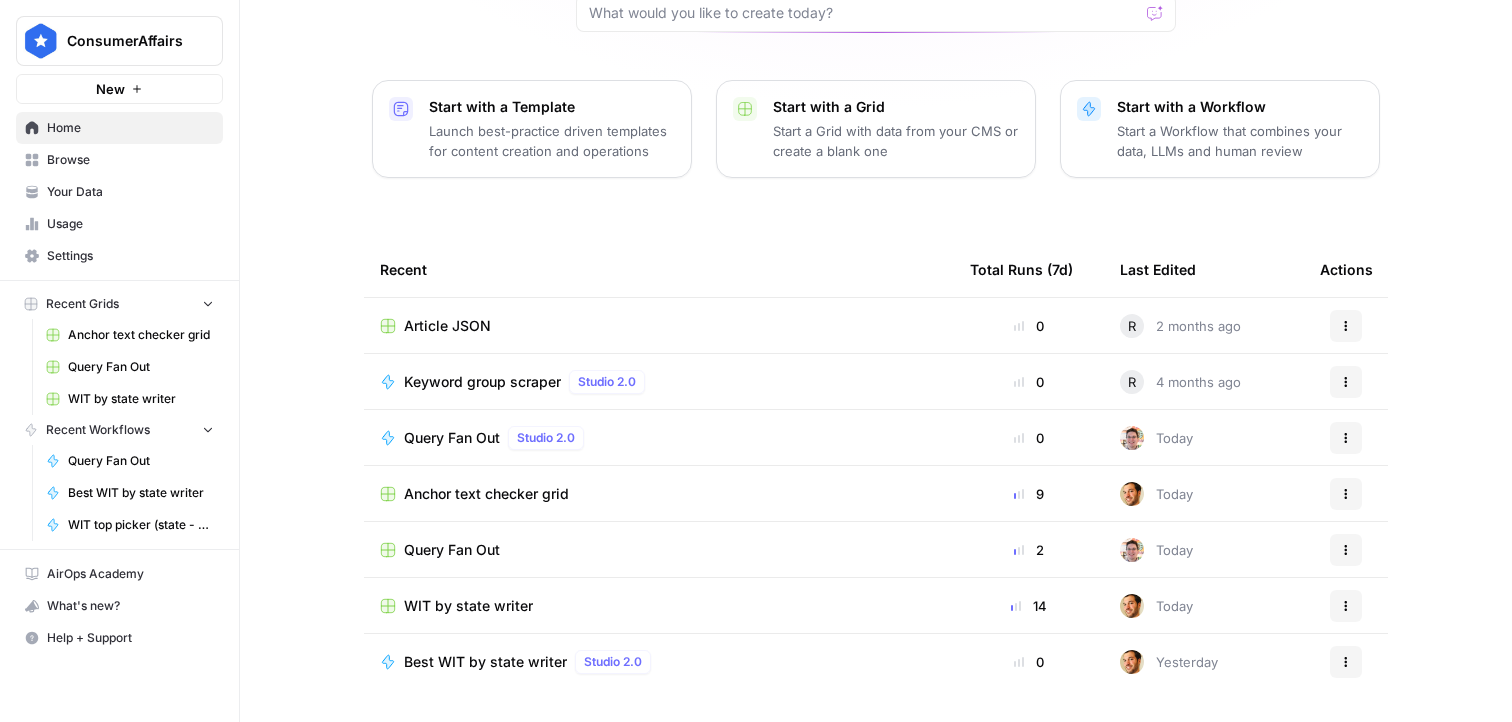 click on "Recent Workflows" at bounding box center (98, 430) 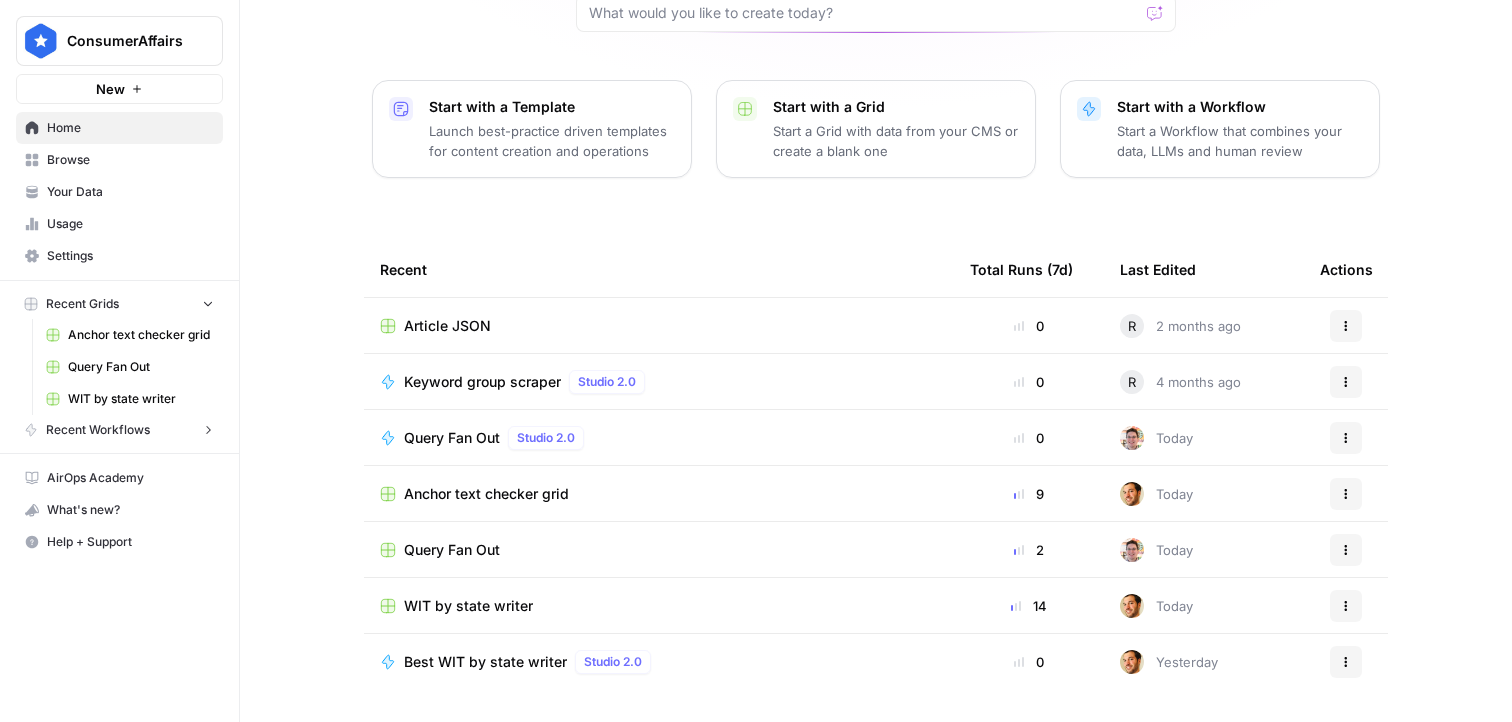 click on "Recent Workflows" at bounding box center [98, 430] 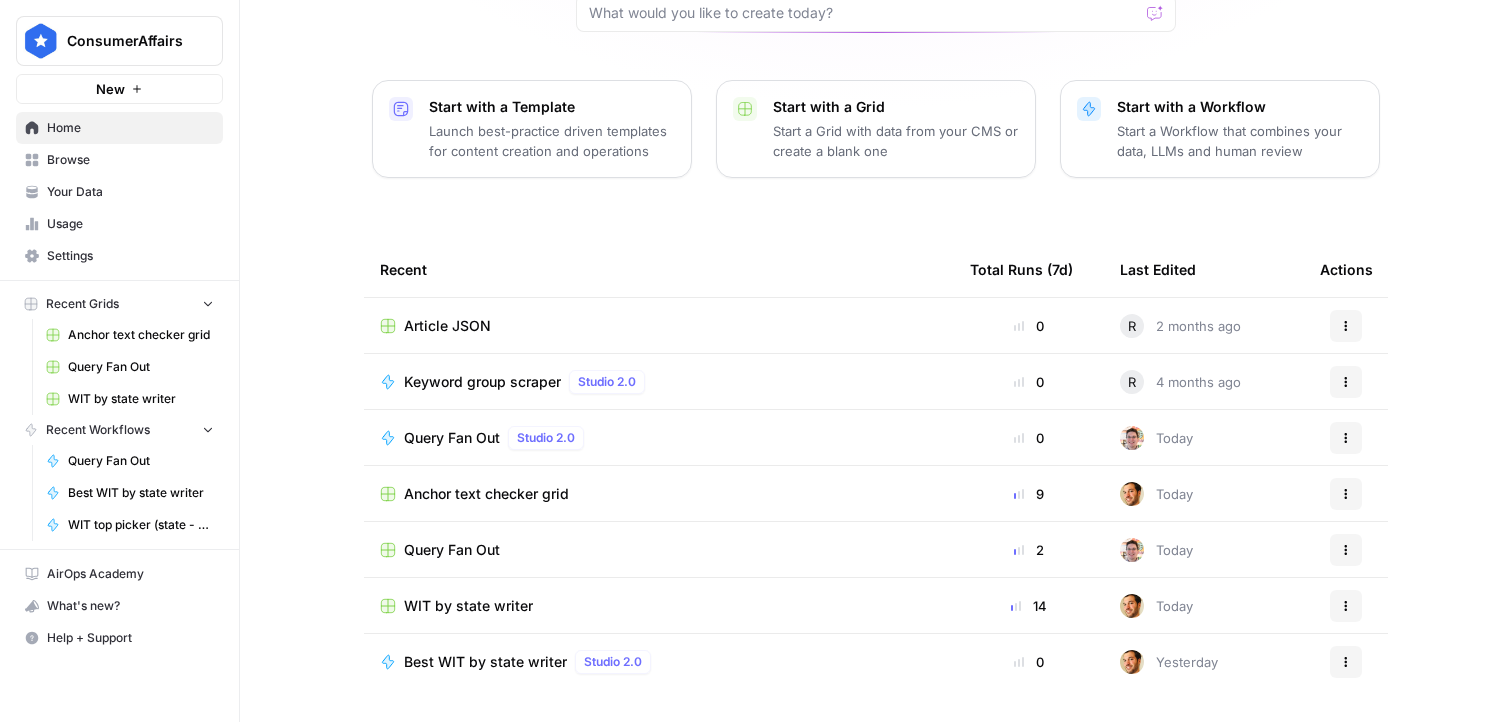 click on "Your Data" at bounding box center (130, 192) 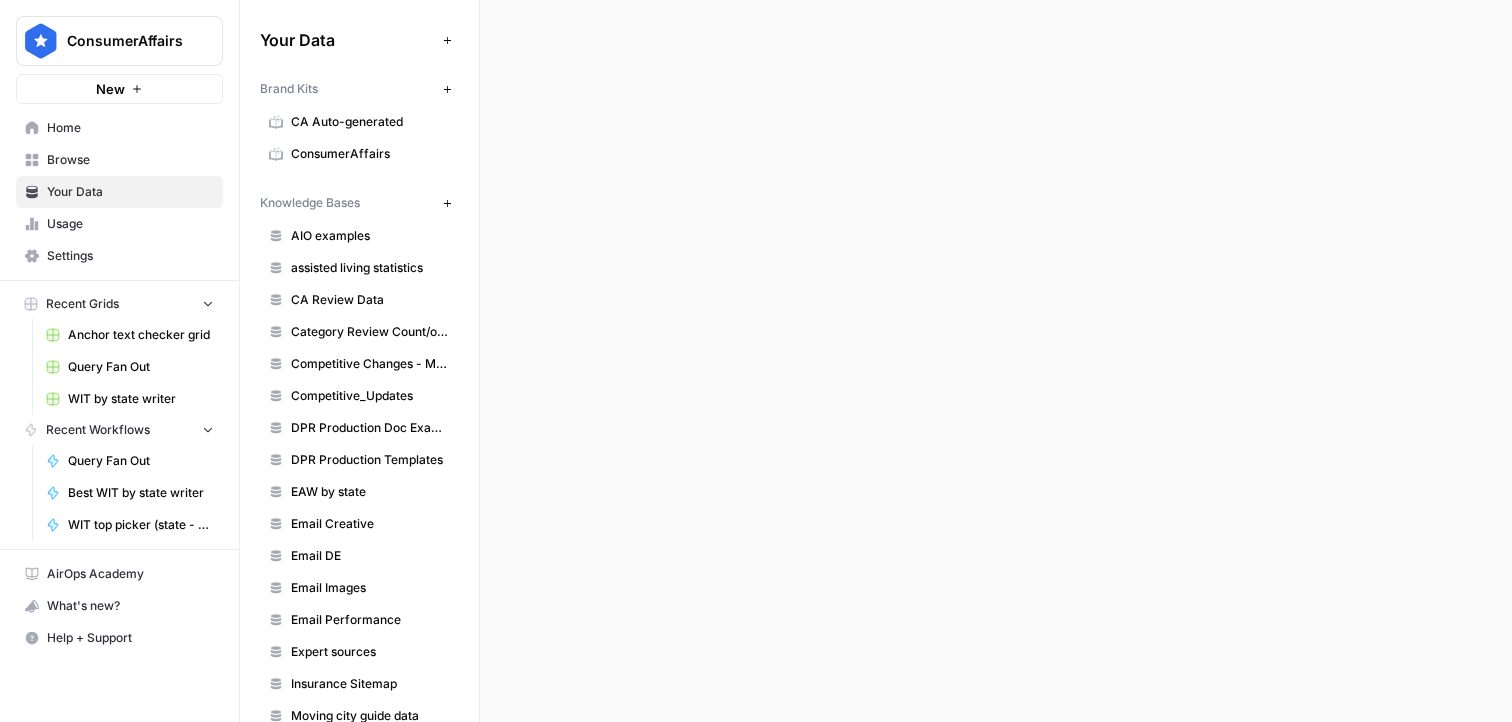 scroll, scrollTop: 0, scrollLeft: 0, axis: both 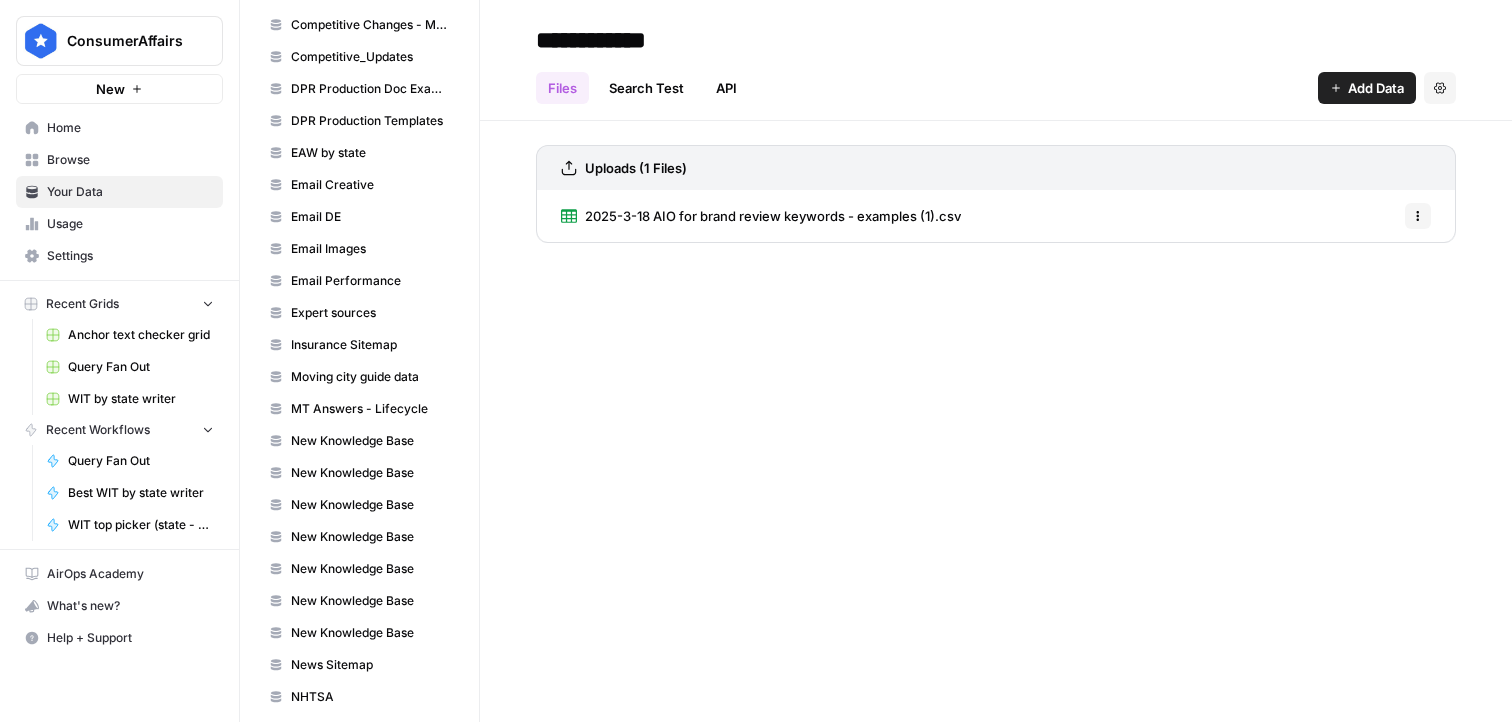 click on "Usage" at bounding box center [119, 224] 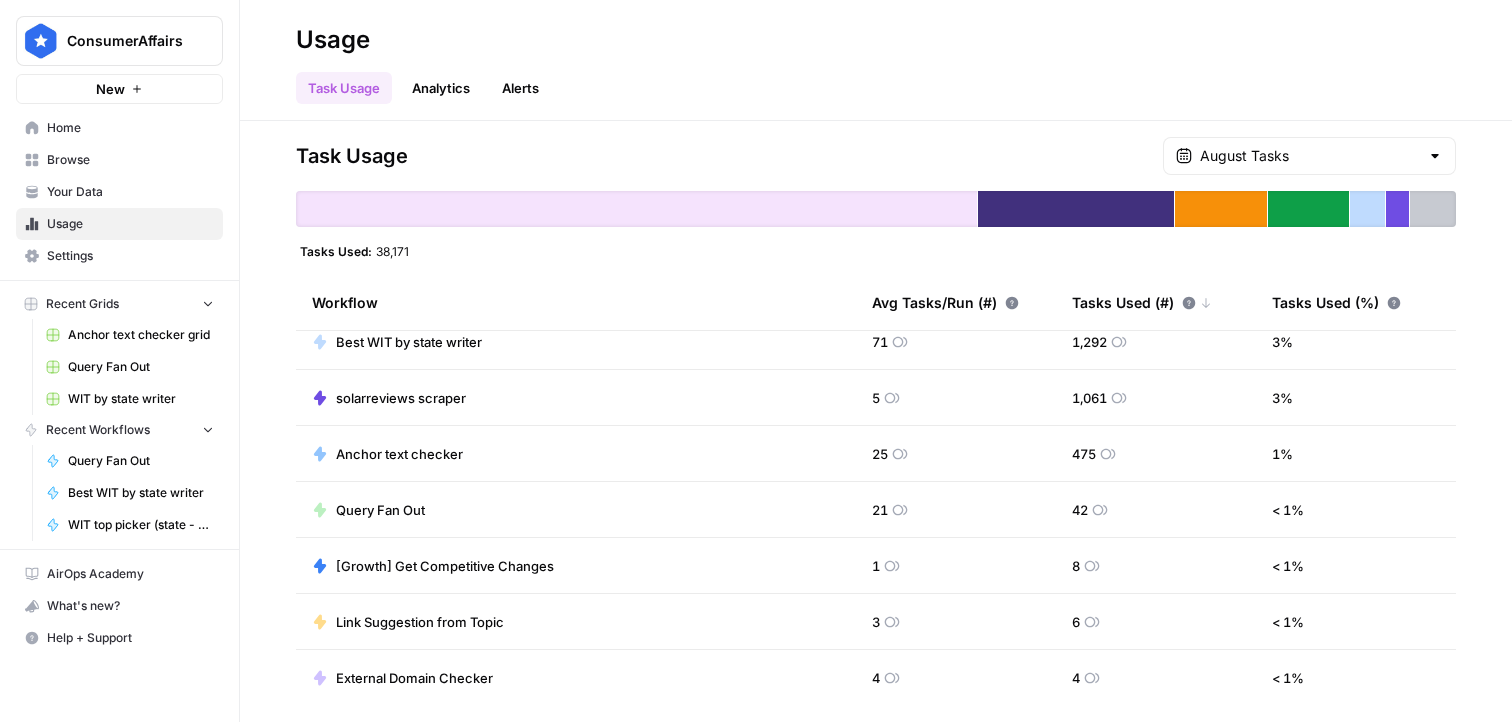 scroll, scrollTop: 0, scrollLeft: 0, axis: both 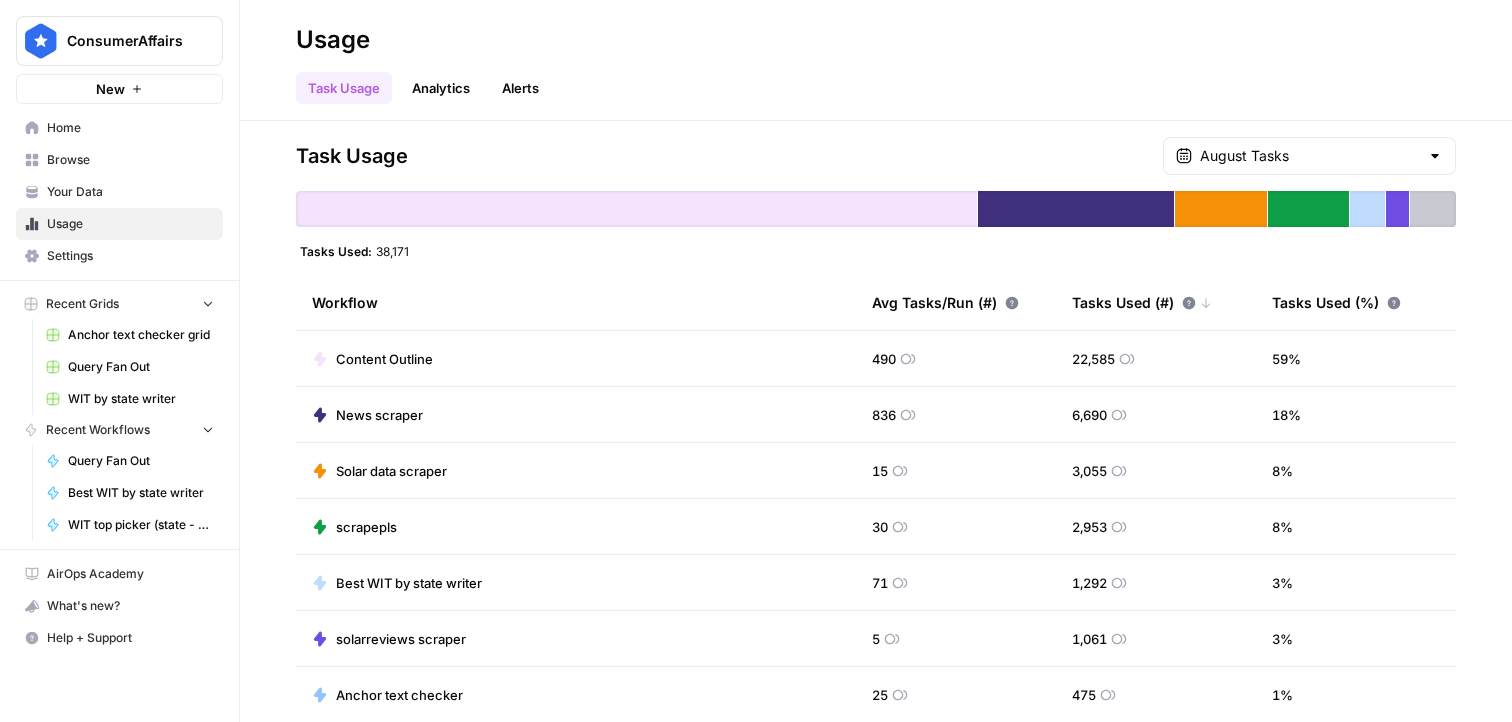 click on "Analytics" at bounding box center [441, 88] 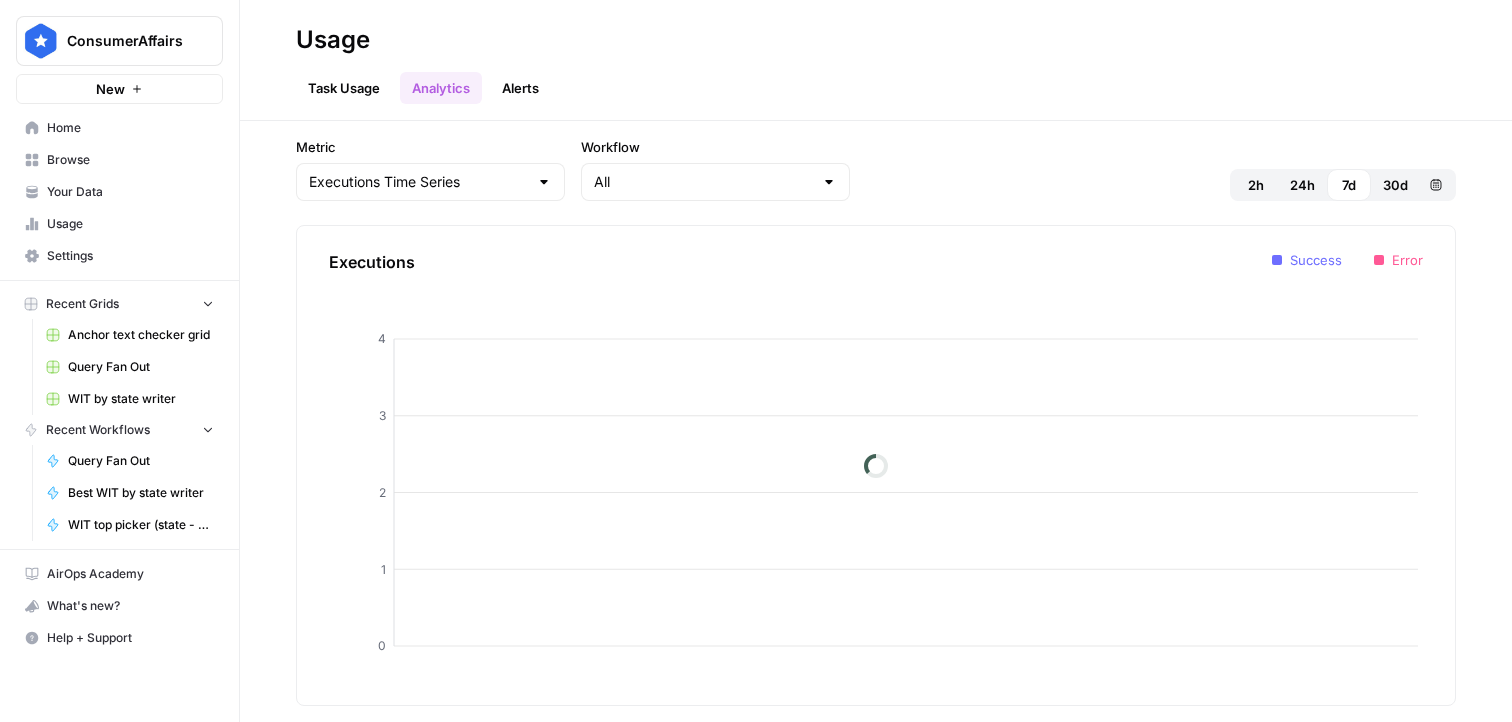click on "Alerts" at bounding box center [520, 88] 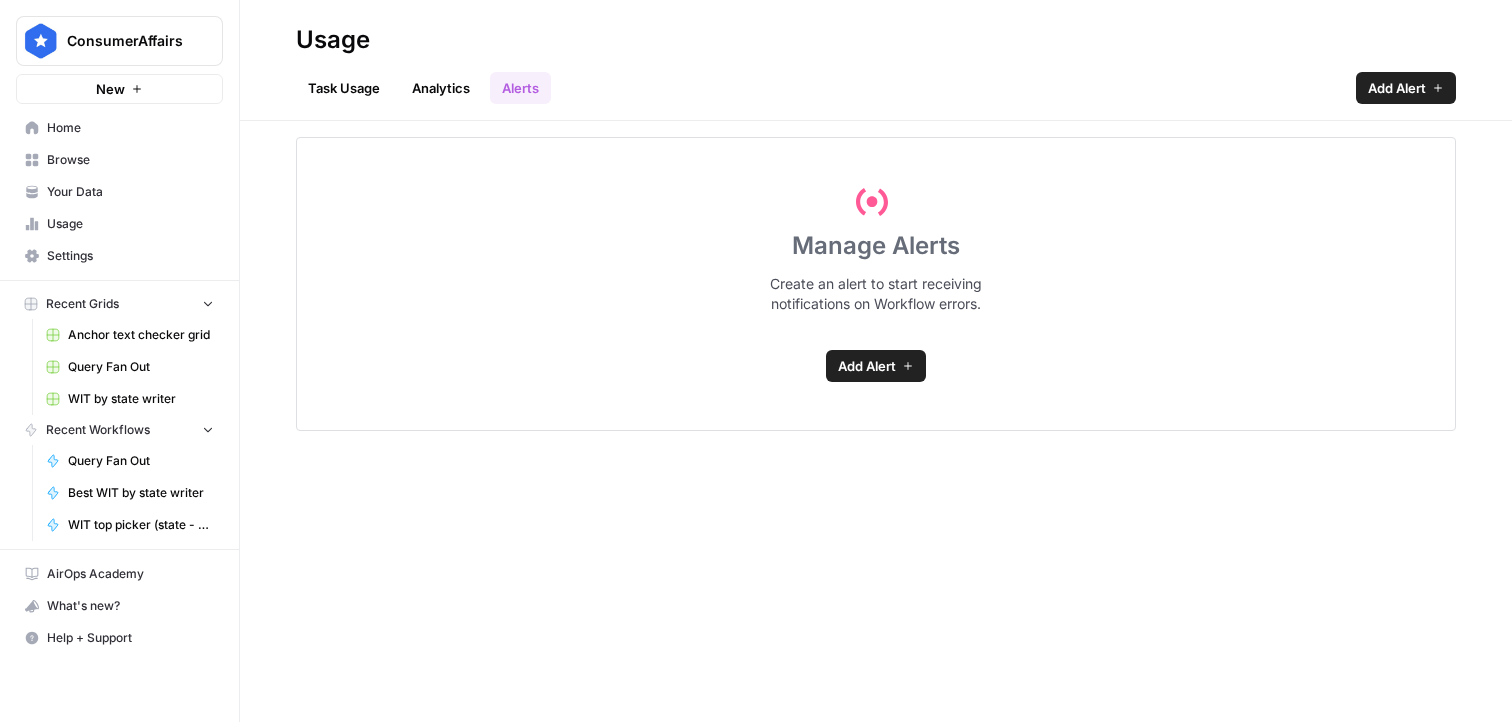 click on "Task Usage" at bounding box center [344, 88] 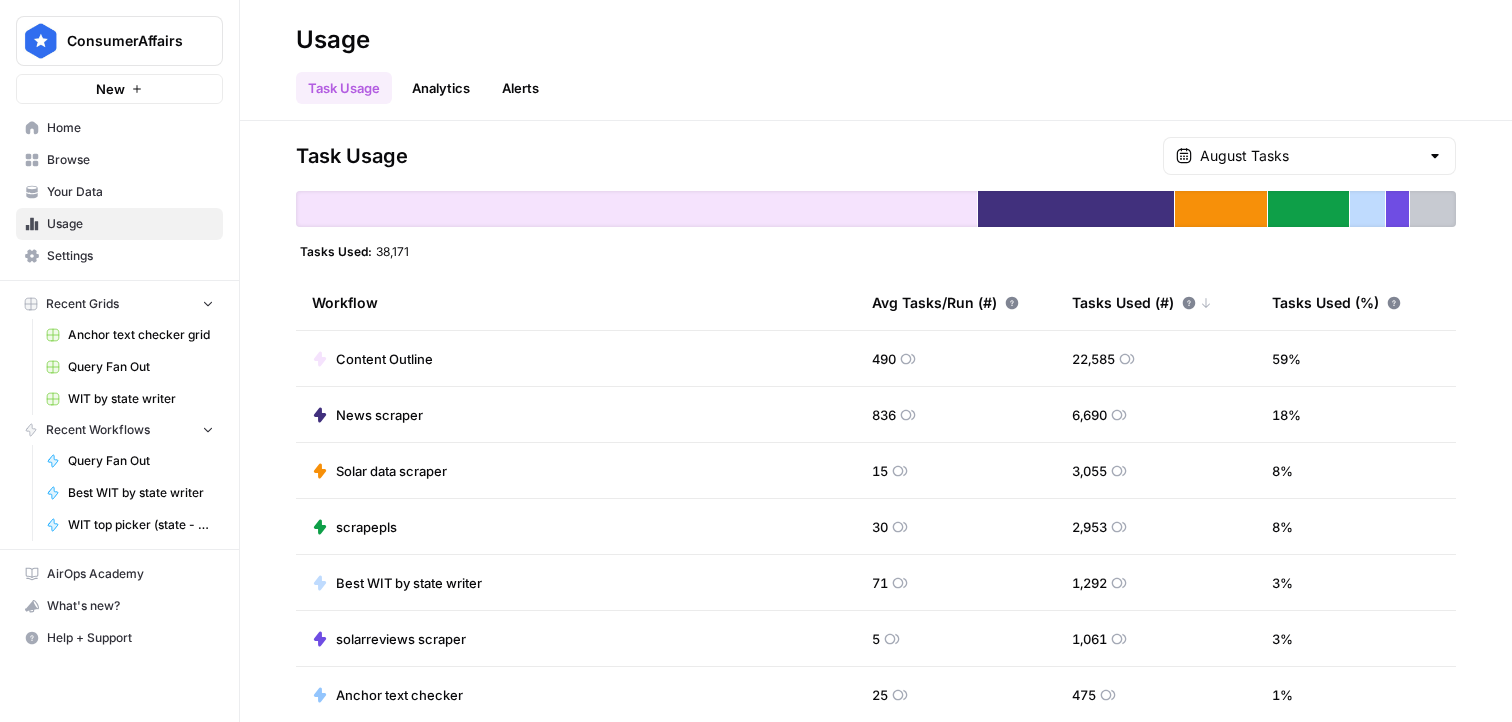 click on "Home" at bounding box center (130, 128) 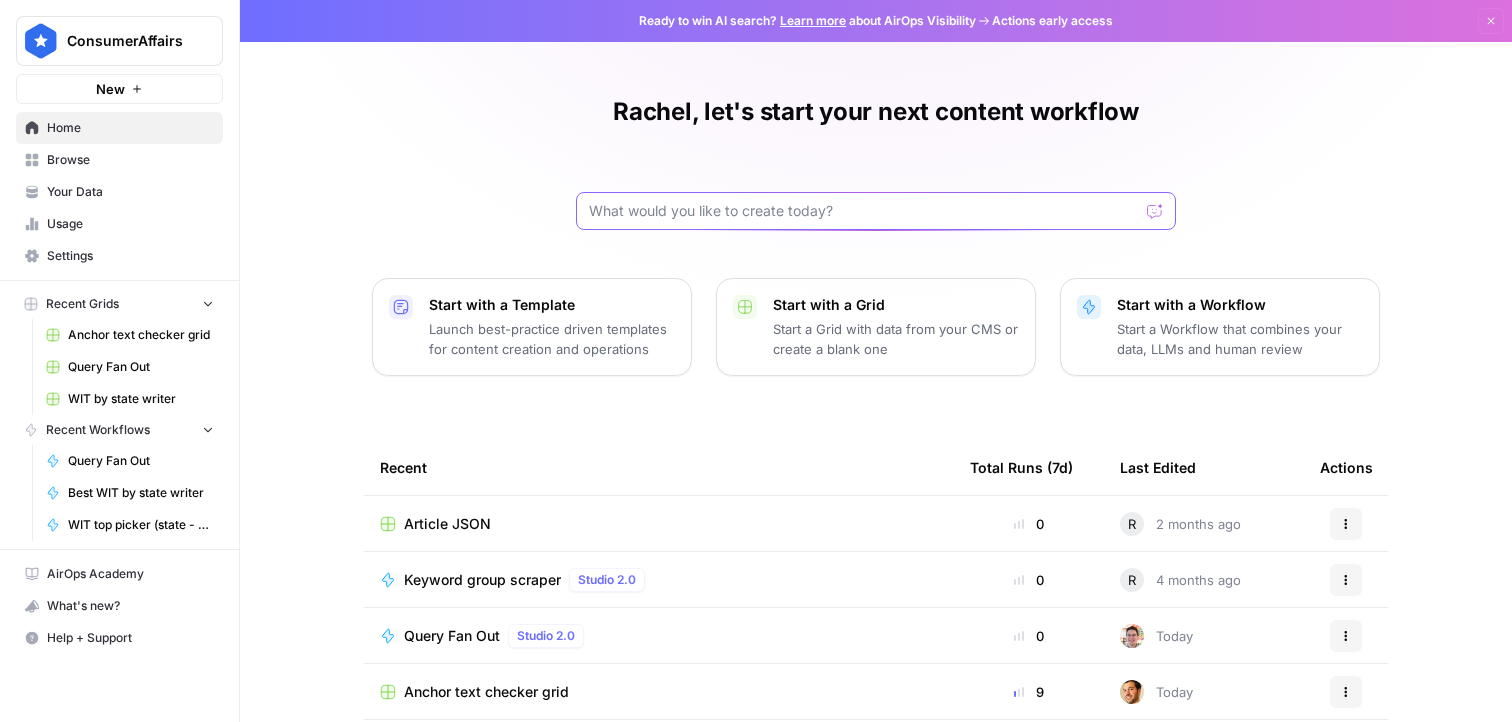 click at bounding box center [864, 211] 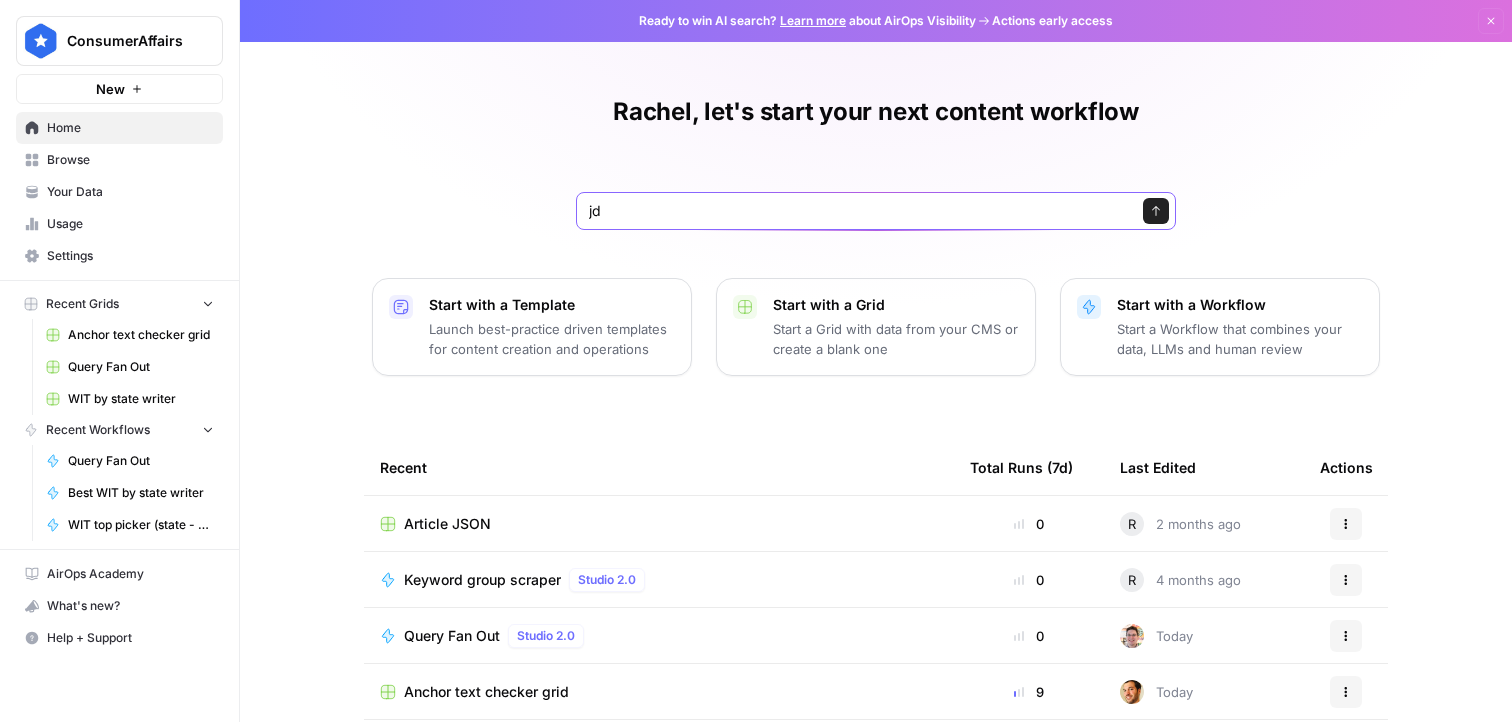 type on "j" 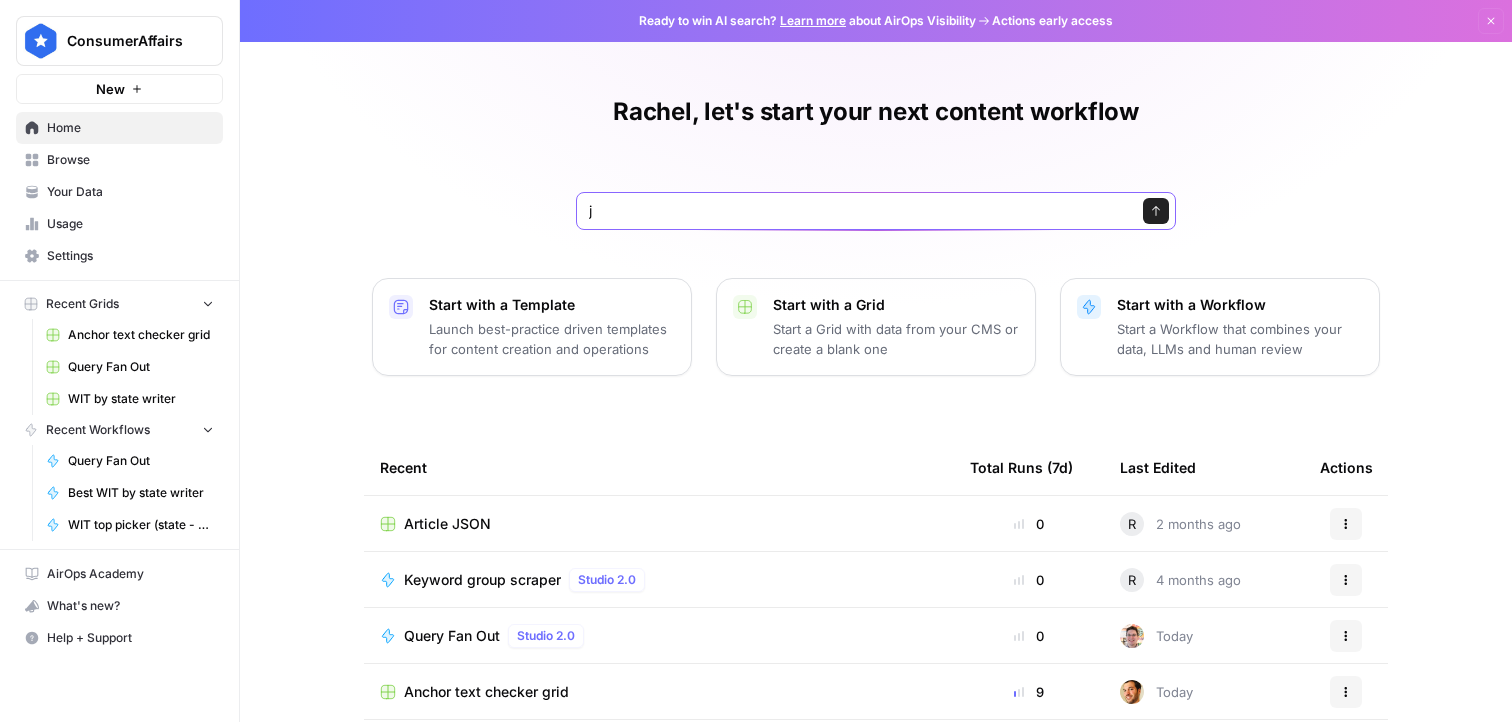 type 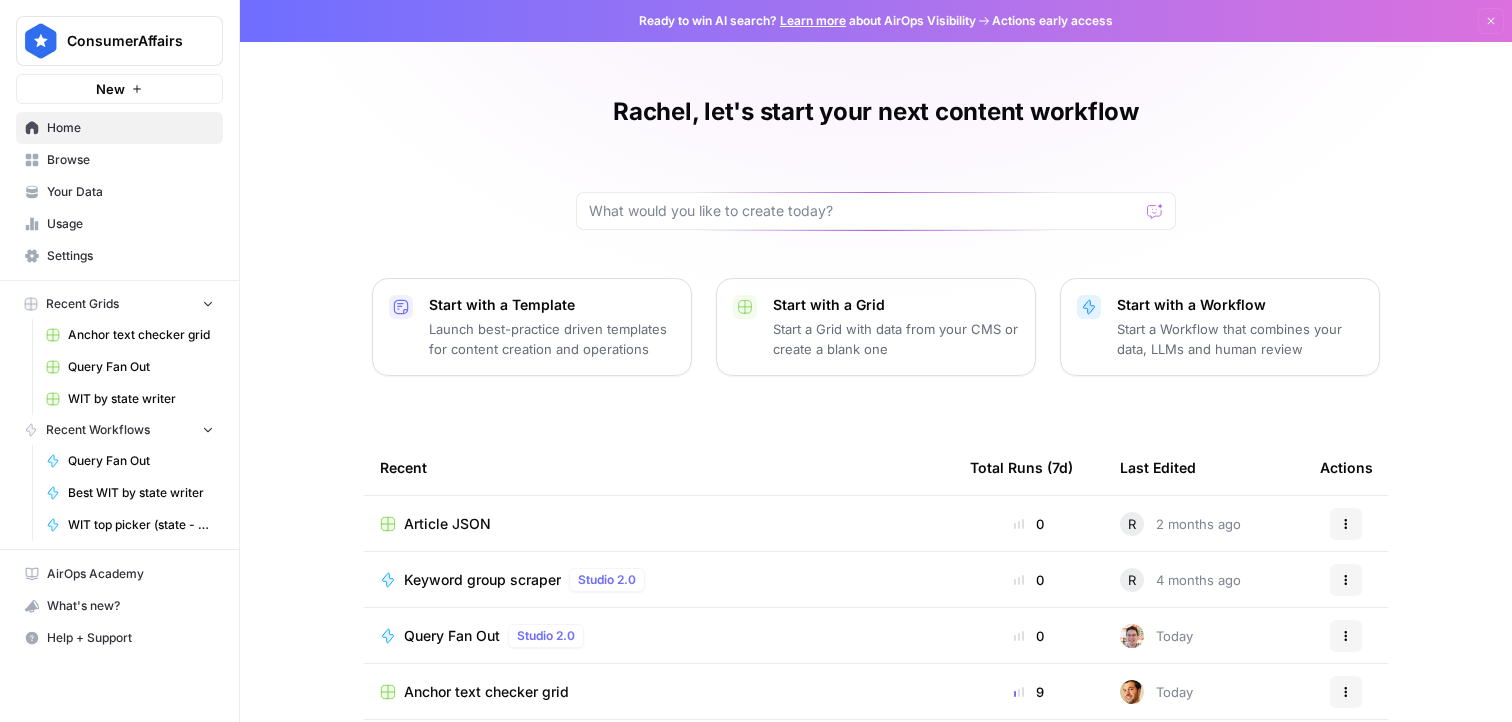 click on "Actions" at bounding box center [1346, 524] 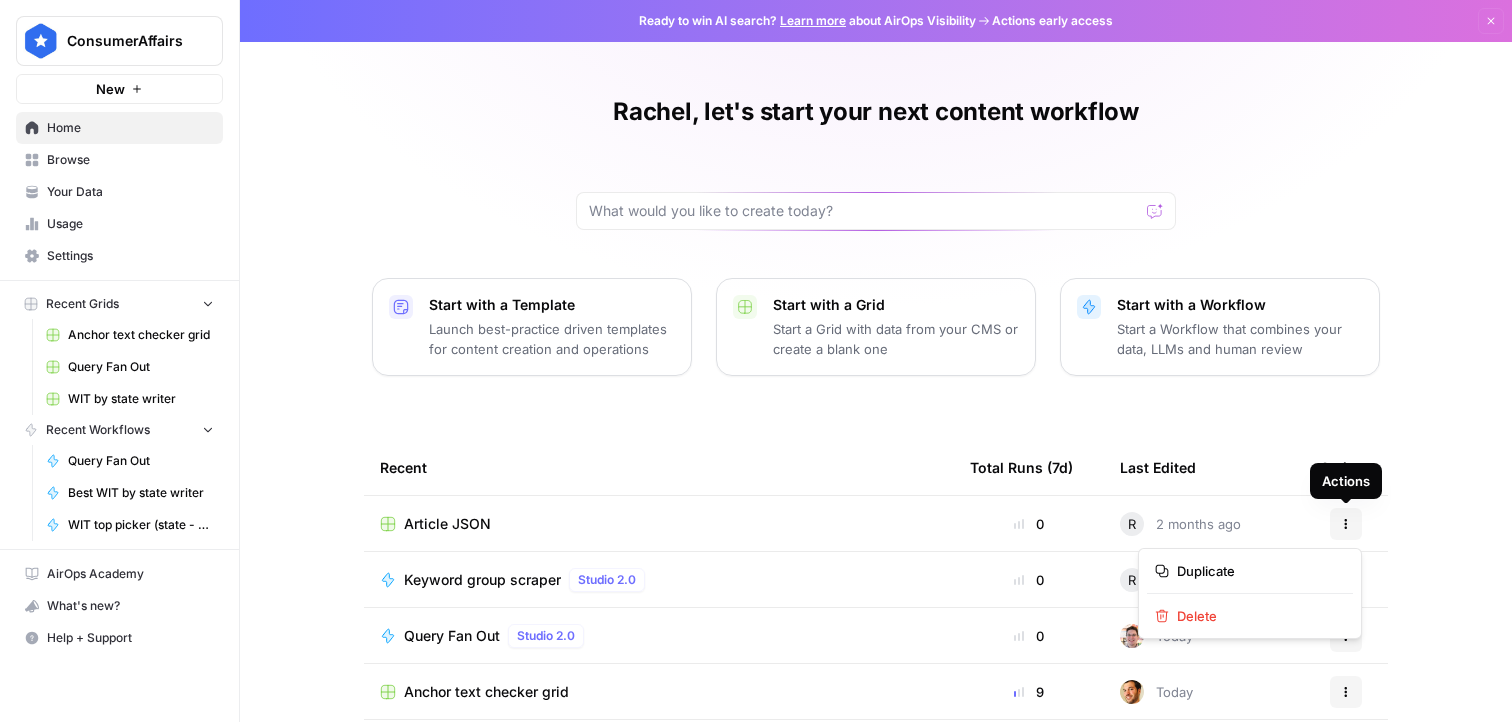 click on "Actions" at bounding box center (1346, 524) 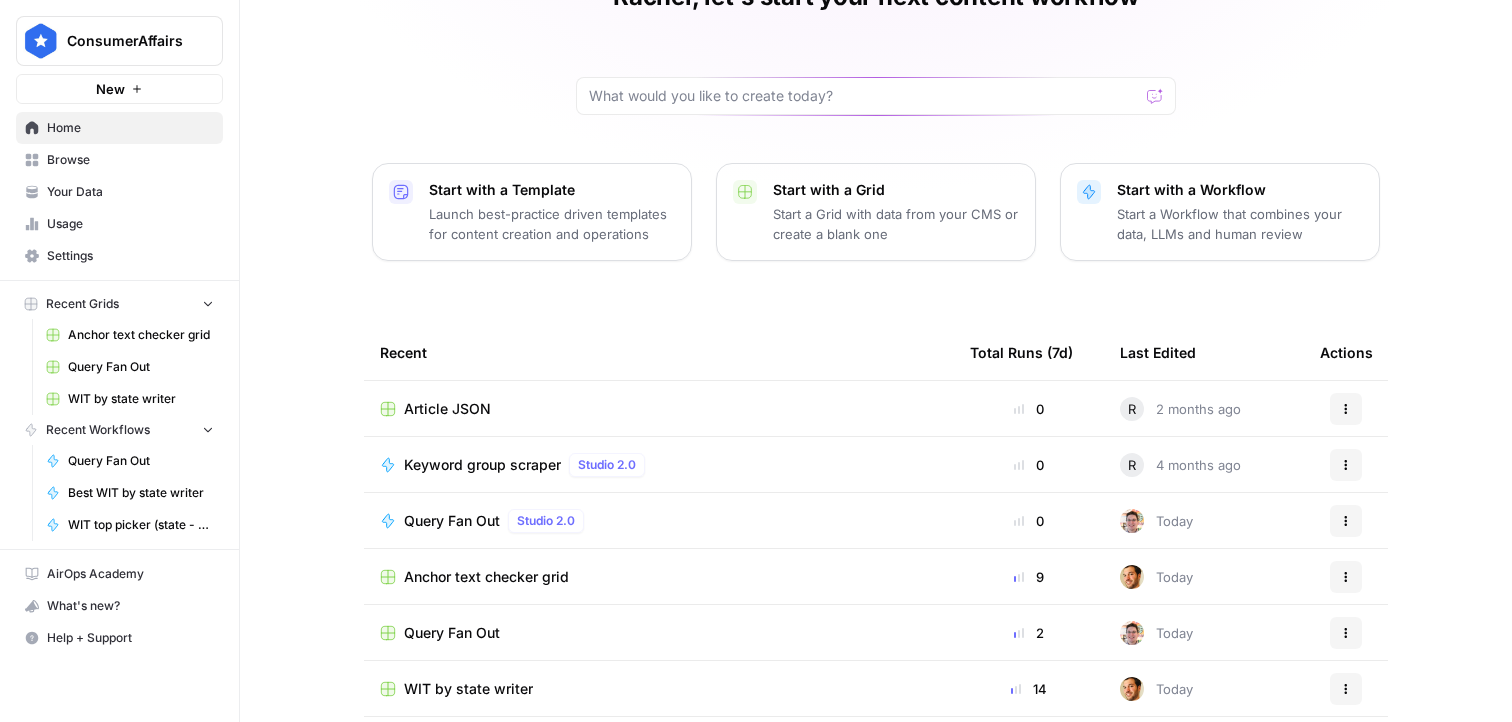 scroll, scrollTop: 198, scrollLeft: 0, axis: vertical 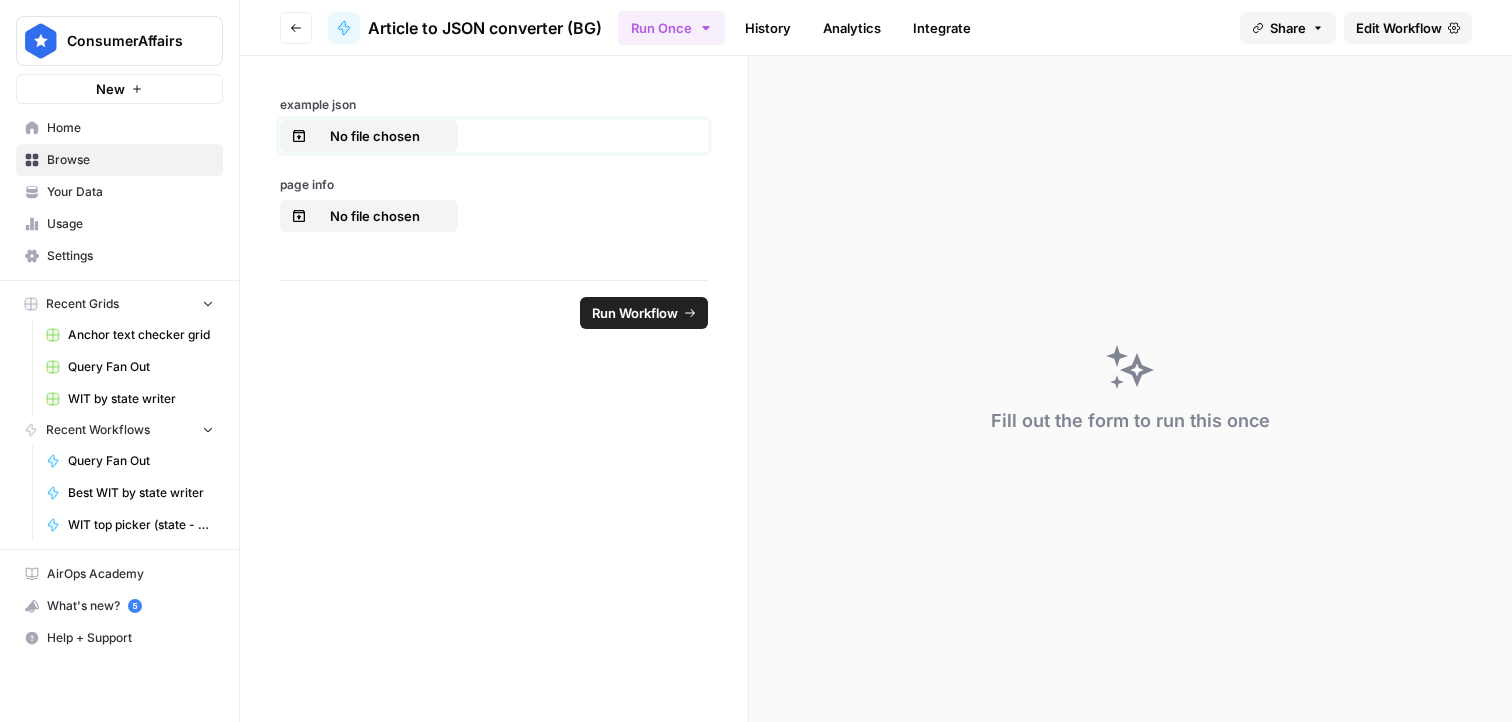 click on "No file chosen" at bounding box center [375, 136] 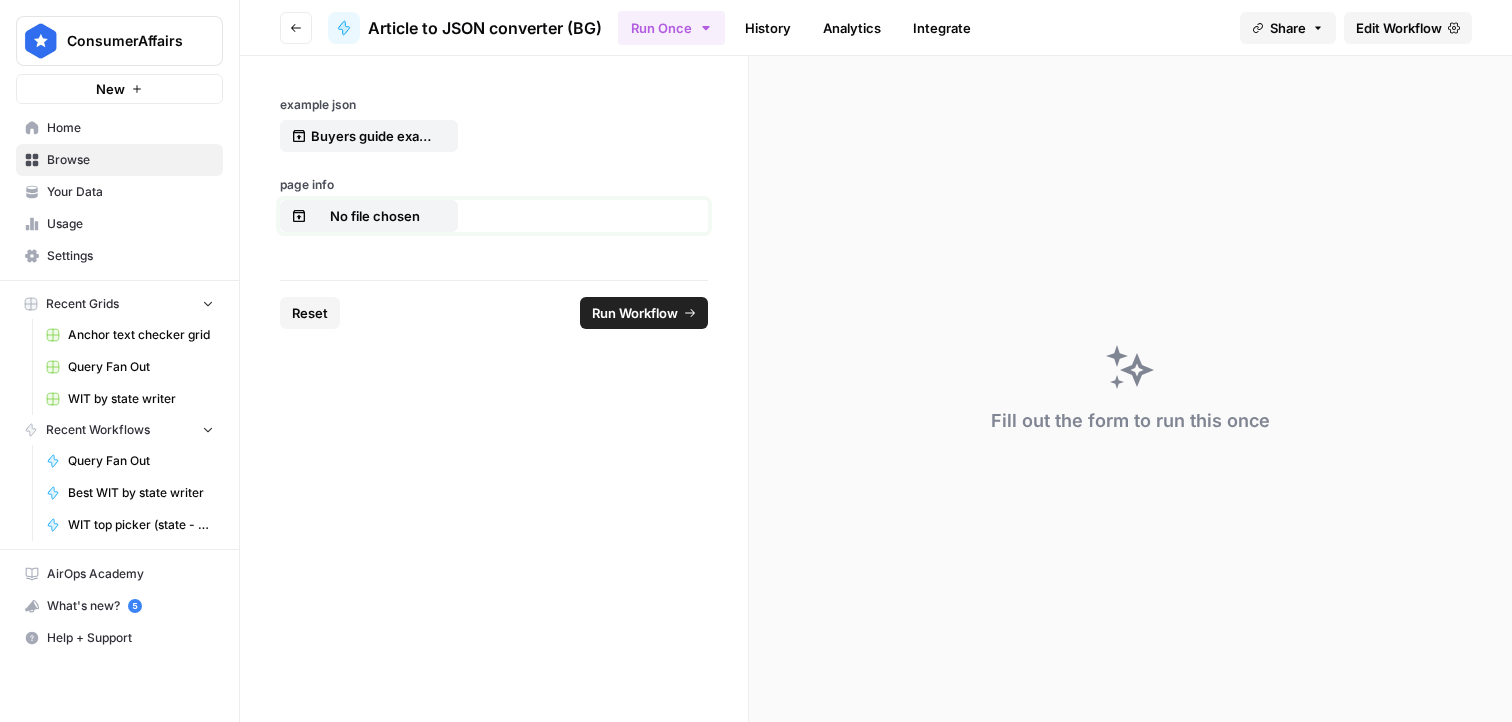 click on "No file chosen" at bounding box center (375, 216) 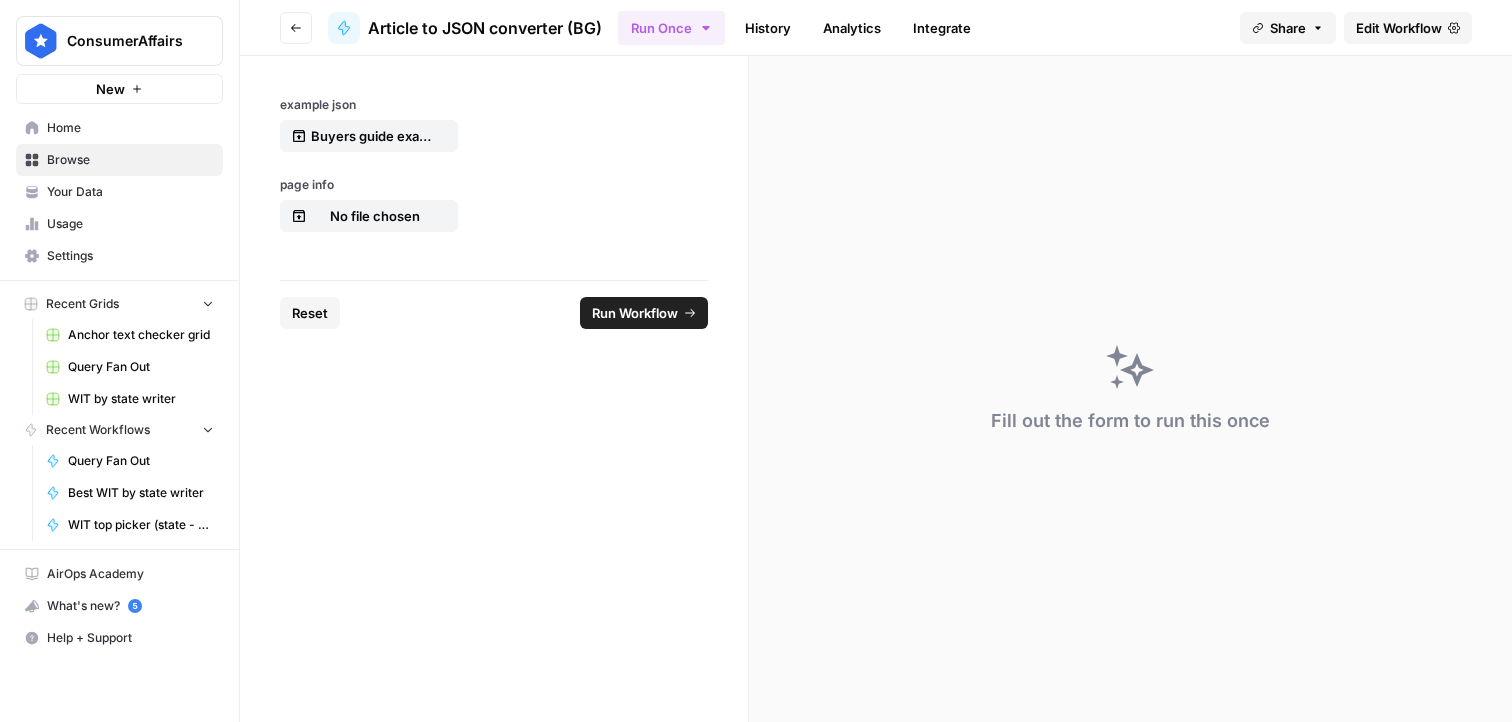 click on "page info" at bounding box center [494, 185] 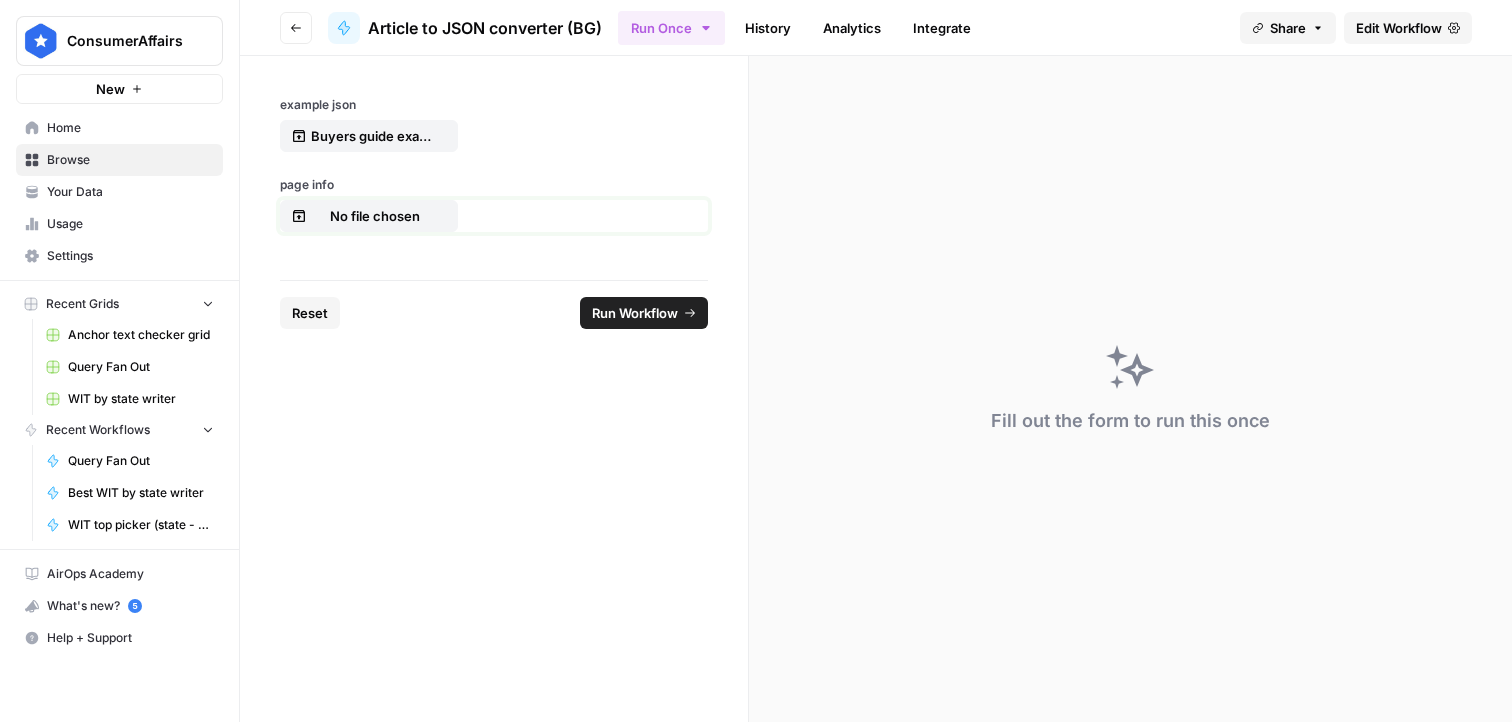 click on "No file chosen" at bounding box center (375, 216) 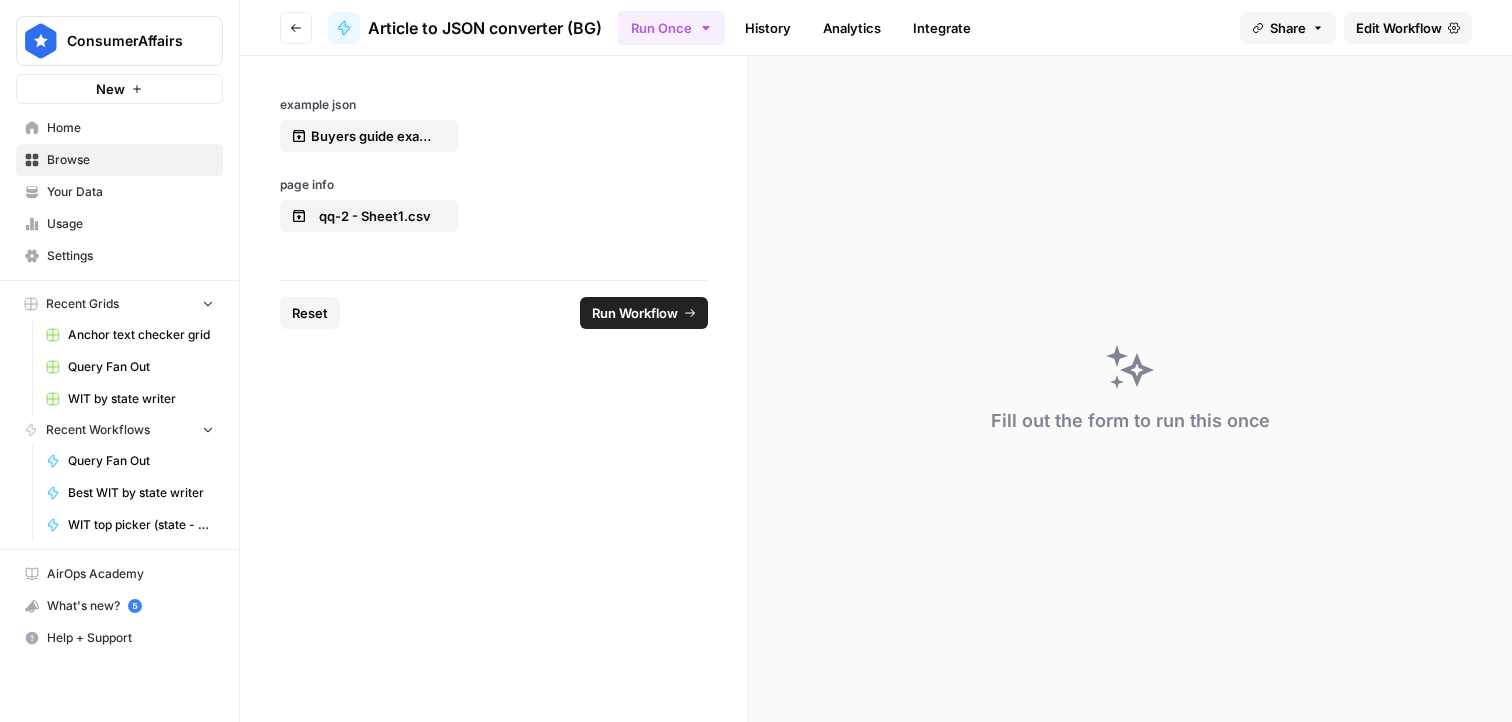 click on "Run Workflow" at bounding box center (635, 313) 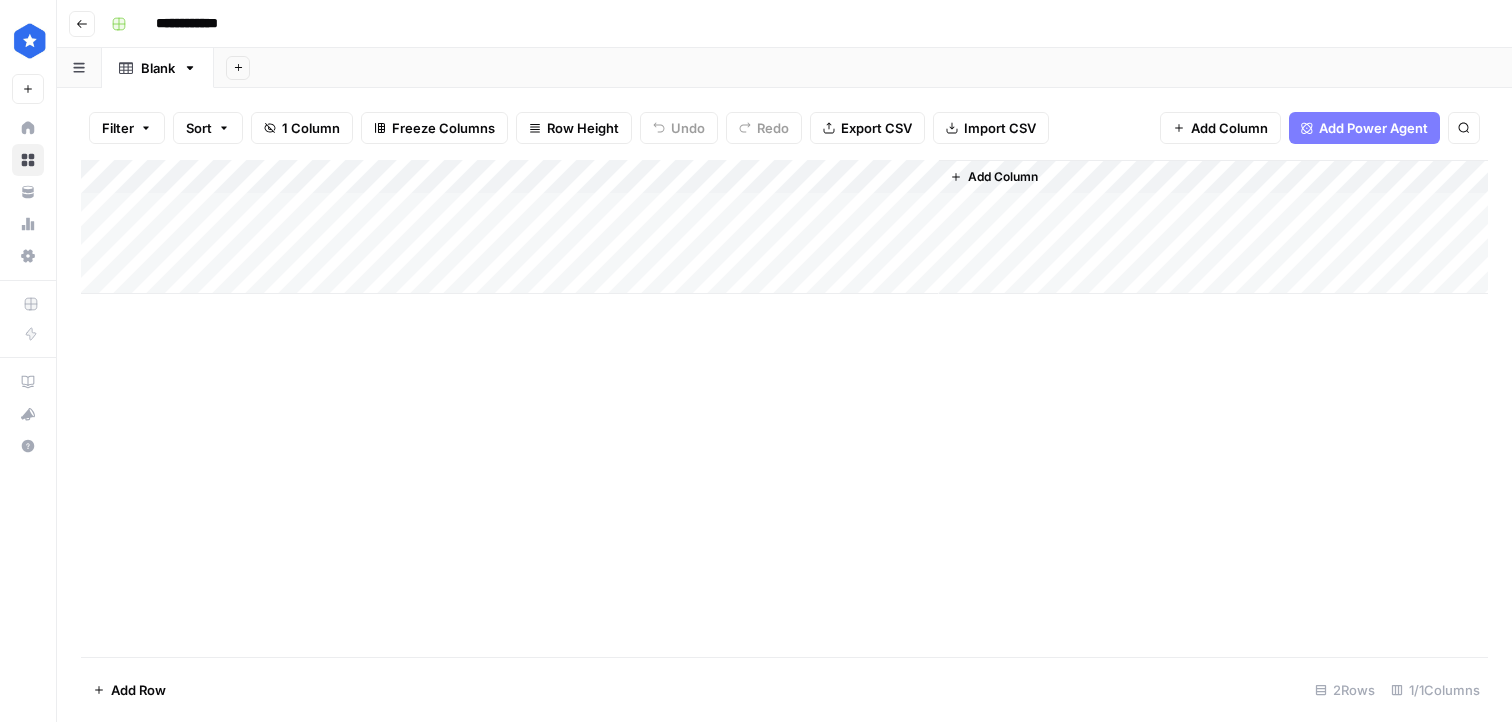 scroll, scrollTop: 0, scrollLeft: 0, axis: both 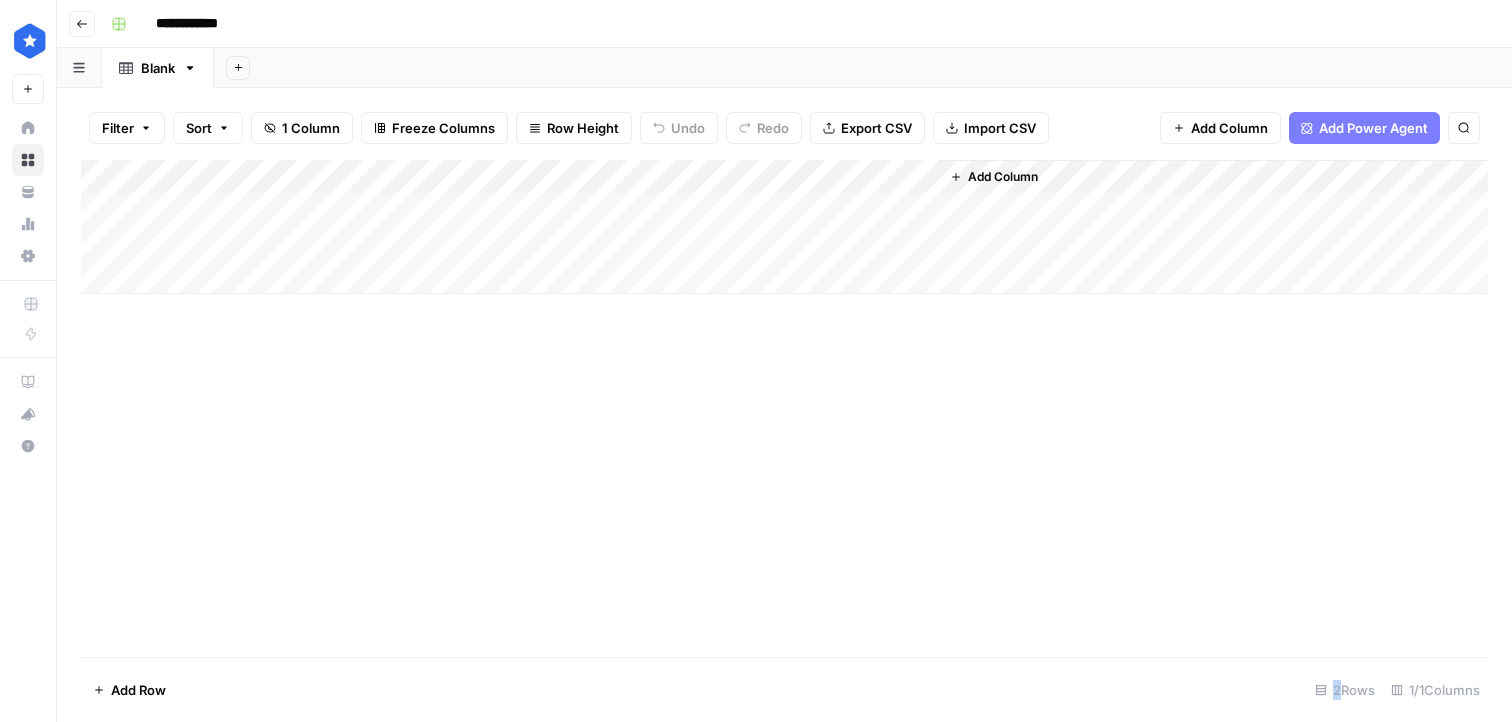 click on "Add Column" at bounding box center [1213, 227] 